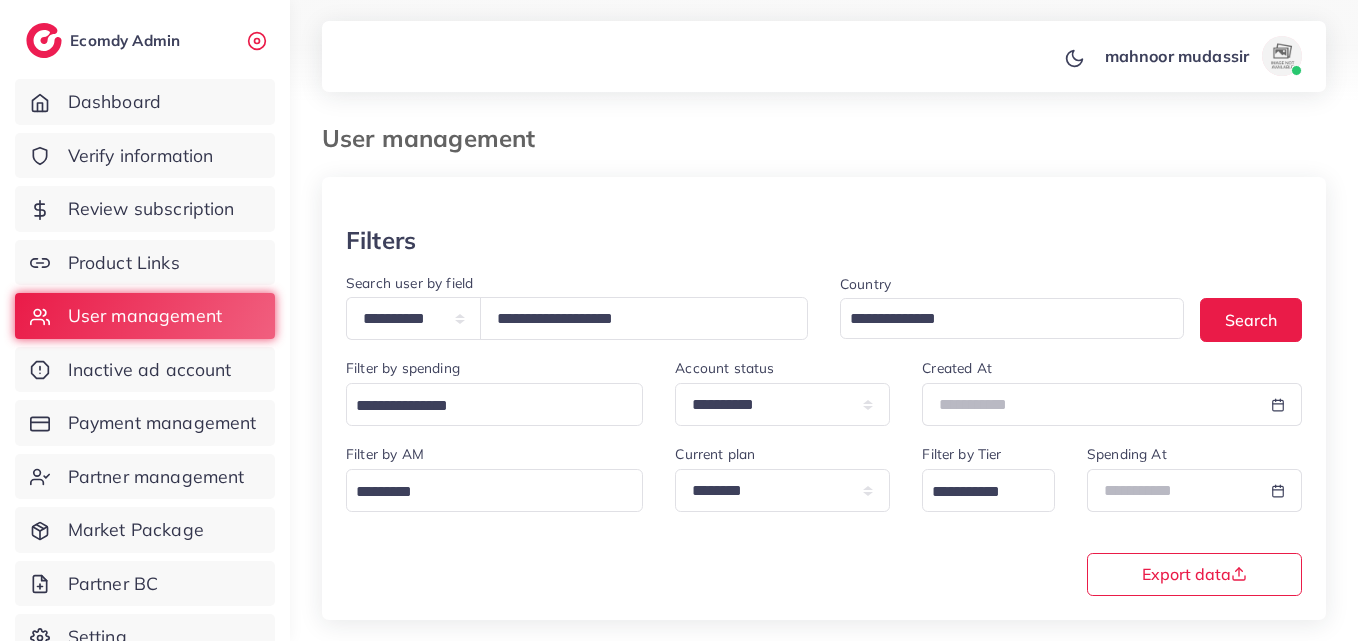 select on "*****" 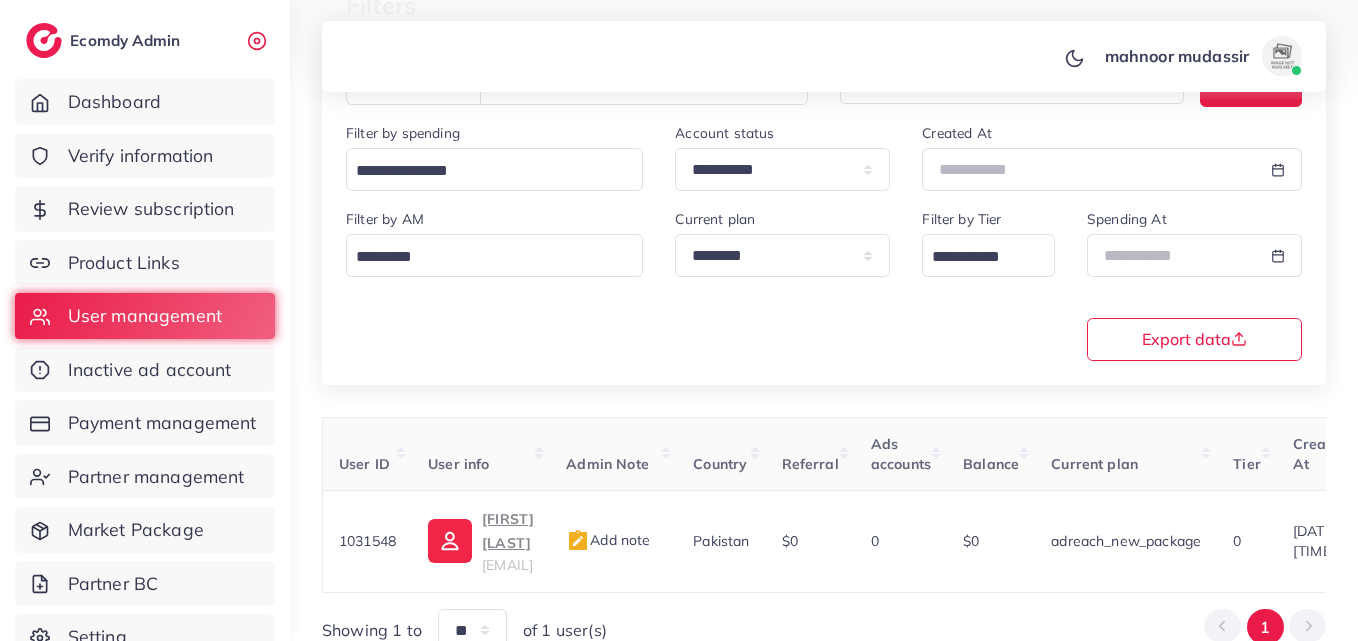 scroll, scrollTop: 200, scrollLeft: 0, axis: vertical 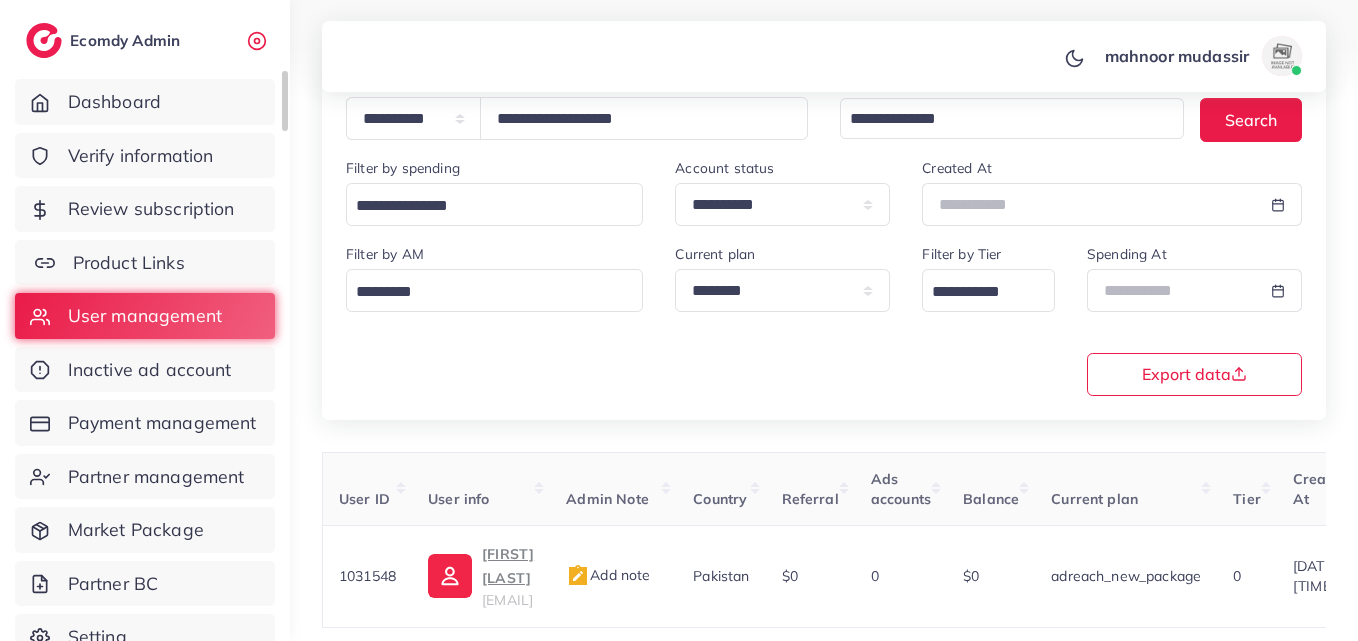 click on "Product Links" at bounding box center [129, 263] 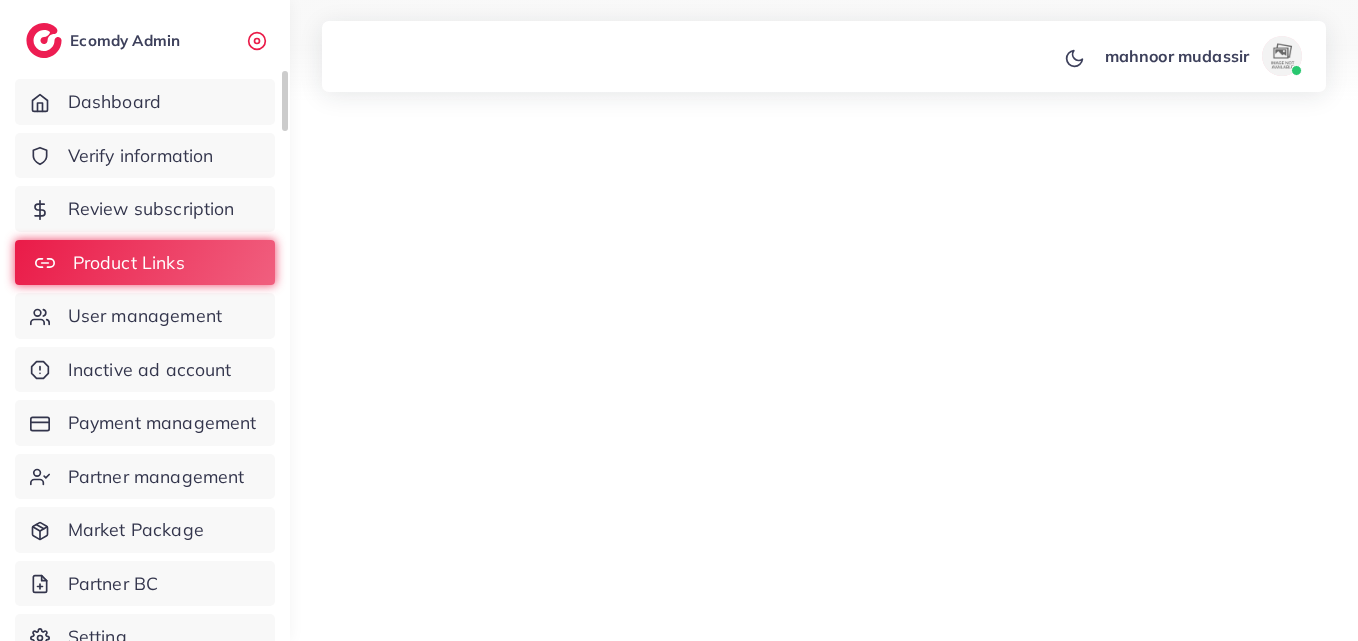 scroll, scrollTop: 0, scrollLeft: 0, axis: both 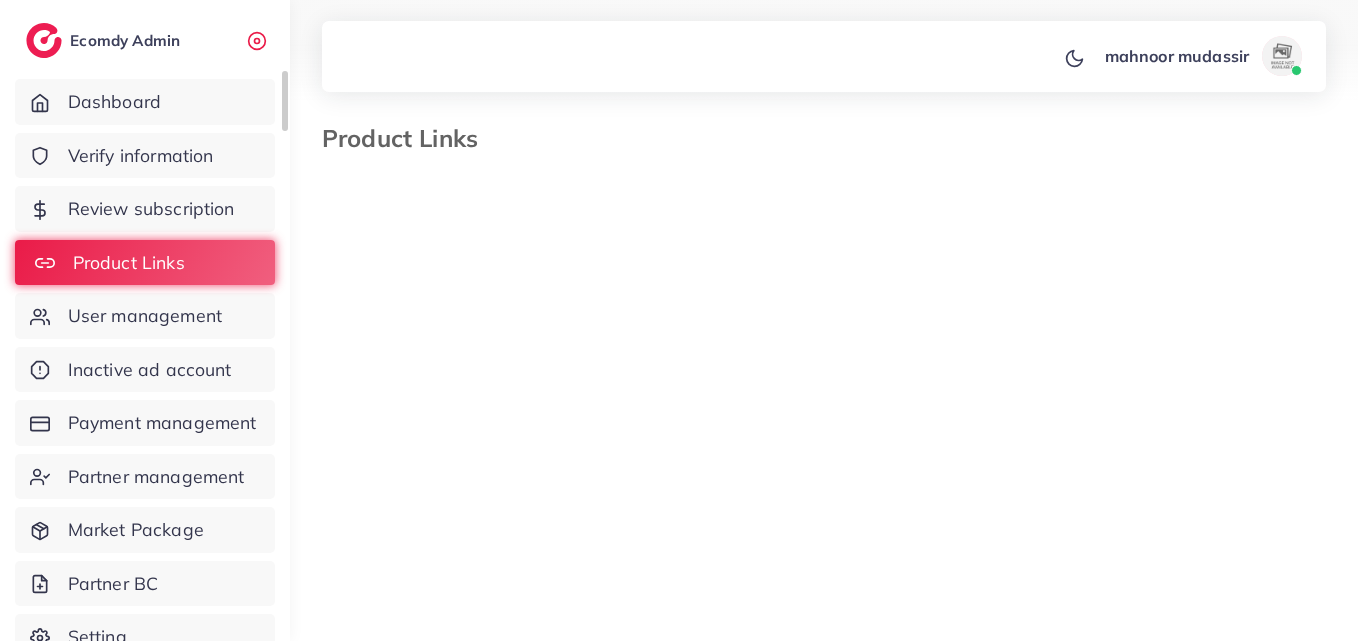 select on "*********" 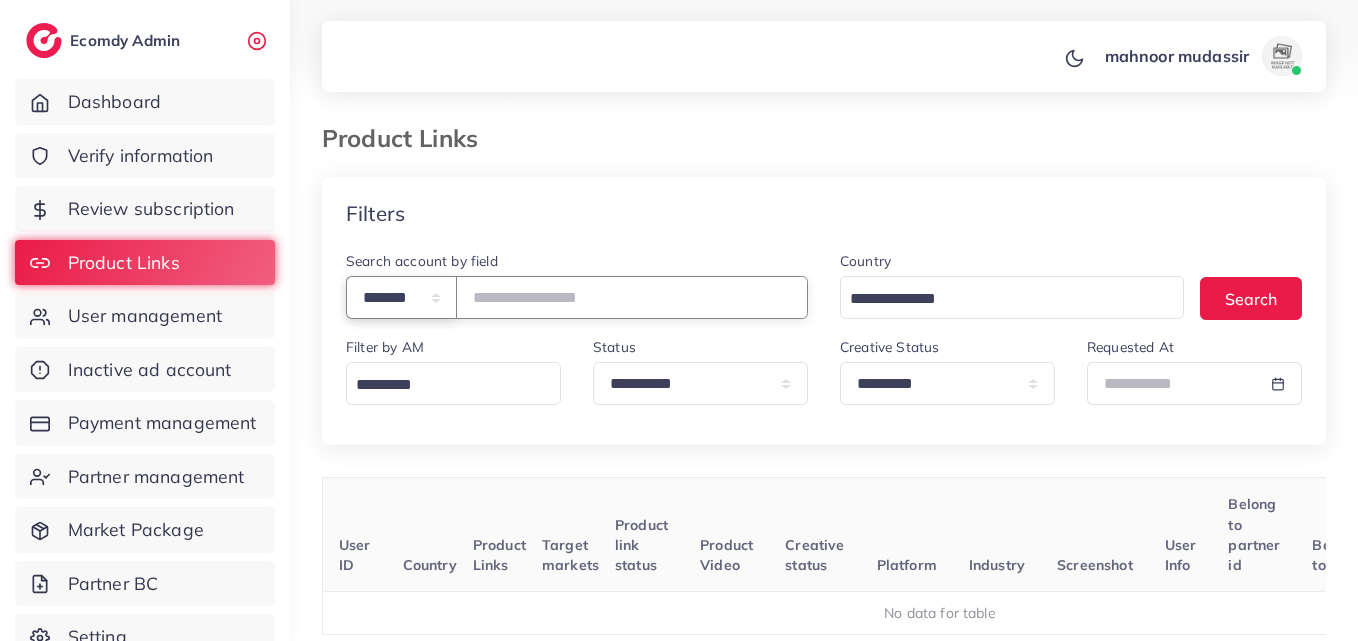 click on "**********" at bounding box center (401, 297) 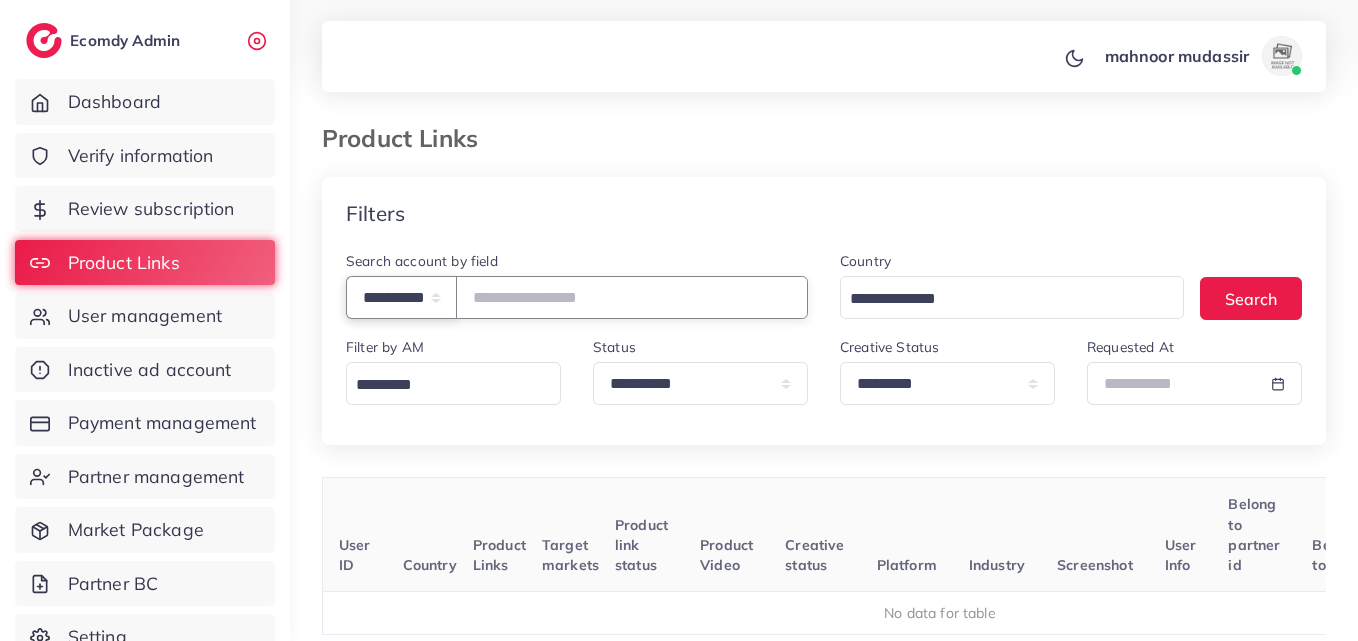 click on "**********" at bounding box center [401, 297] 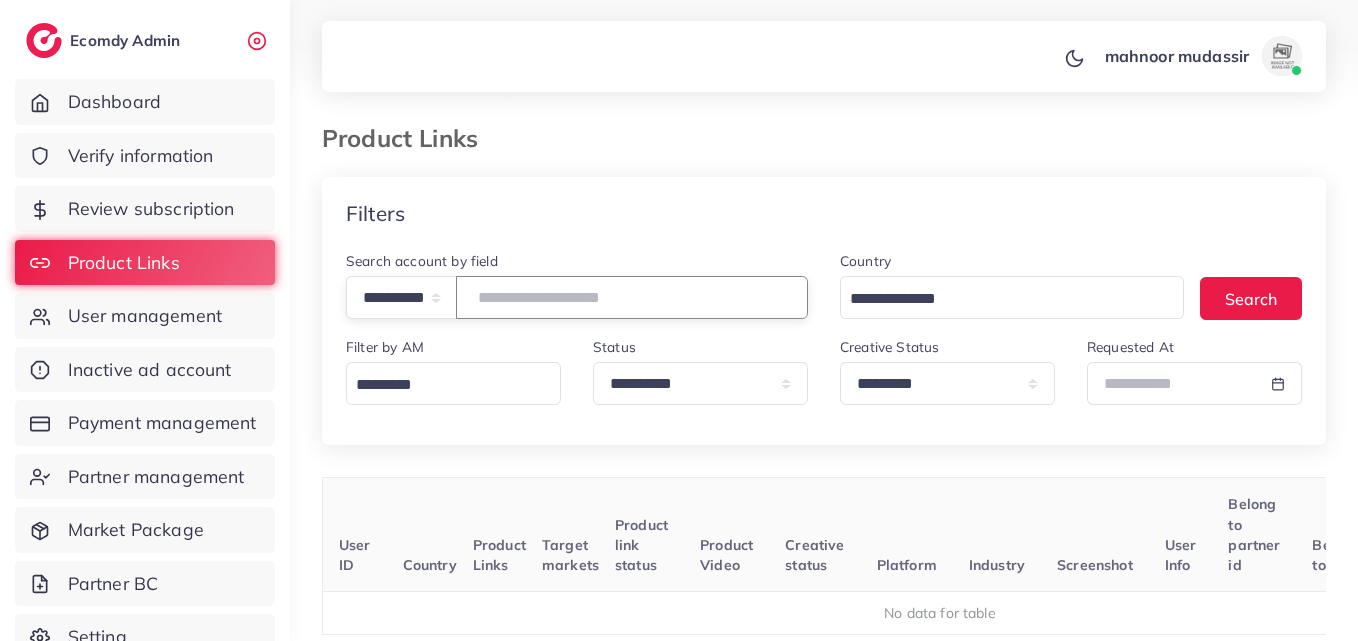click at bounding box center [632, 297] 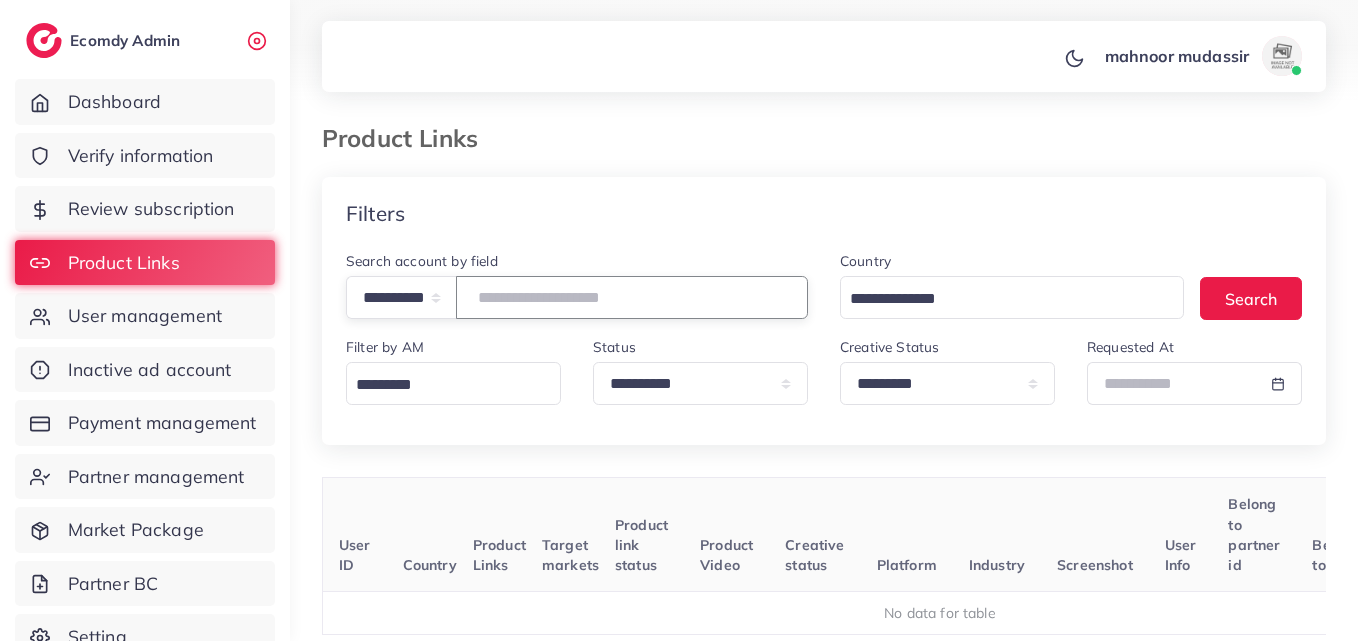paste on "**********" 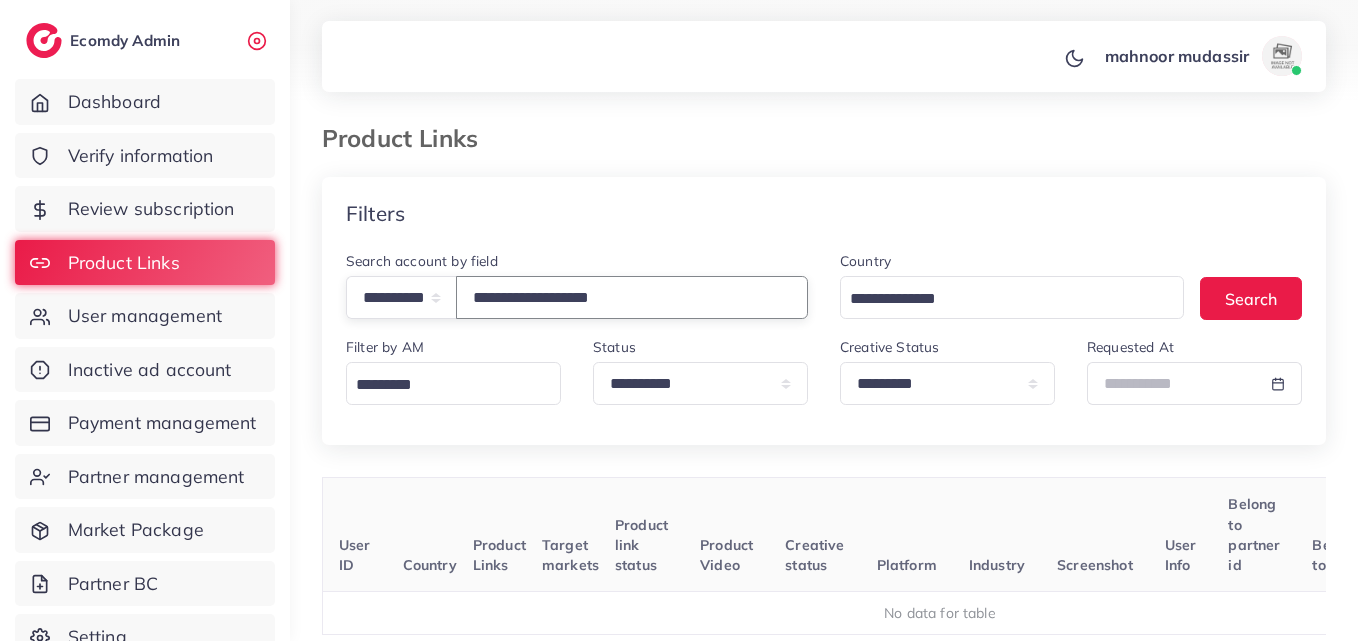 type on "**********" 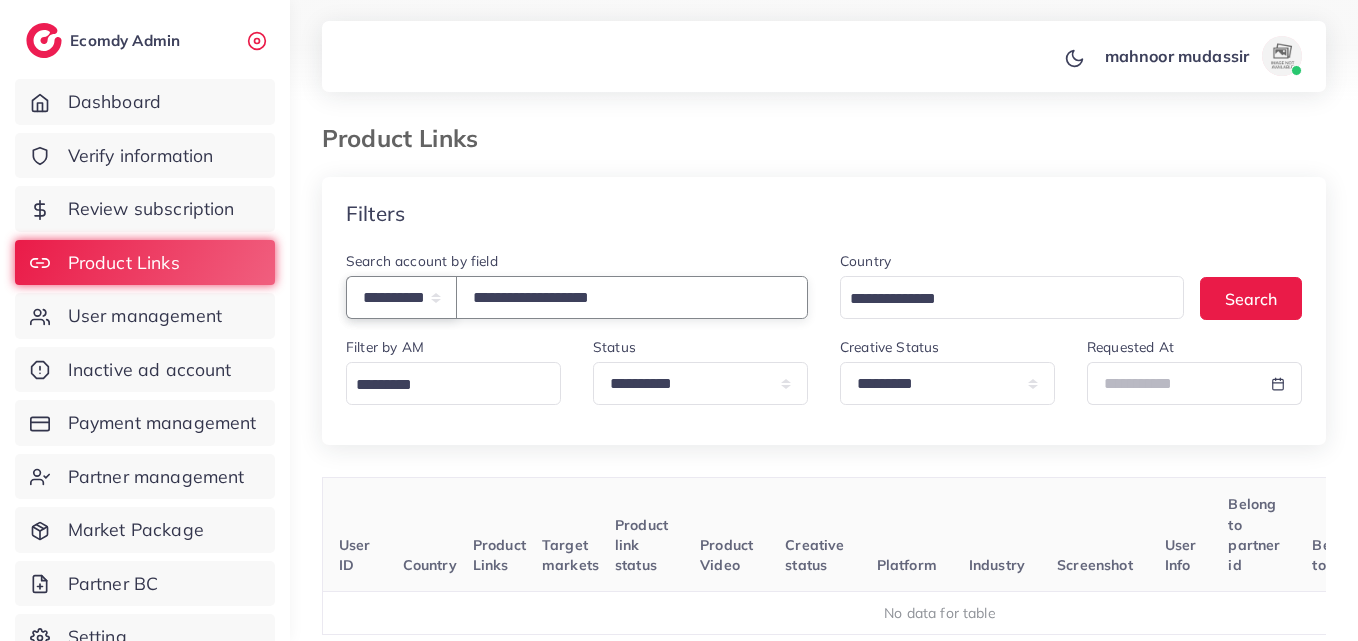 click on "**********" at bounding box center (401, 297) 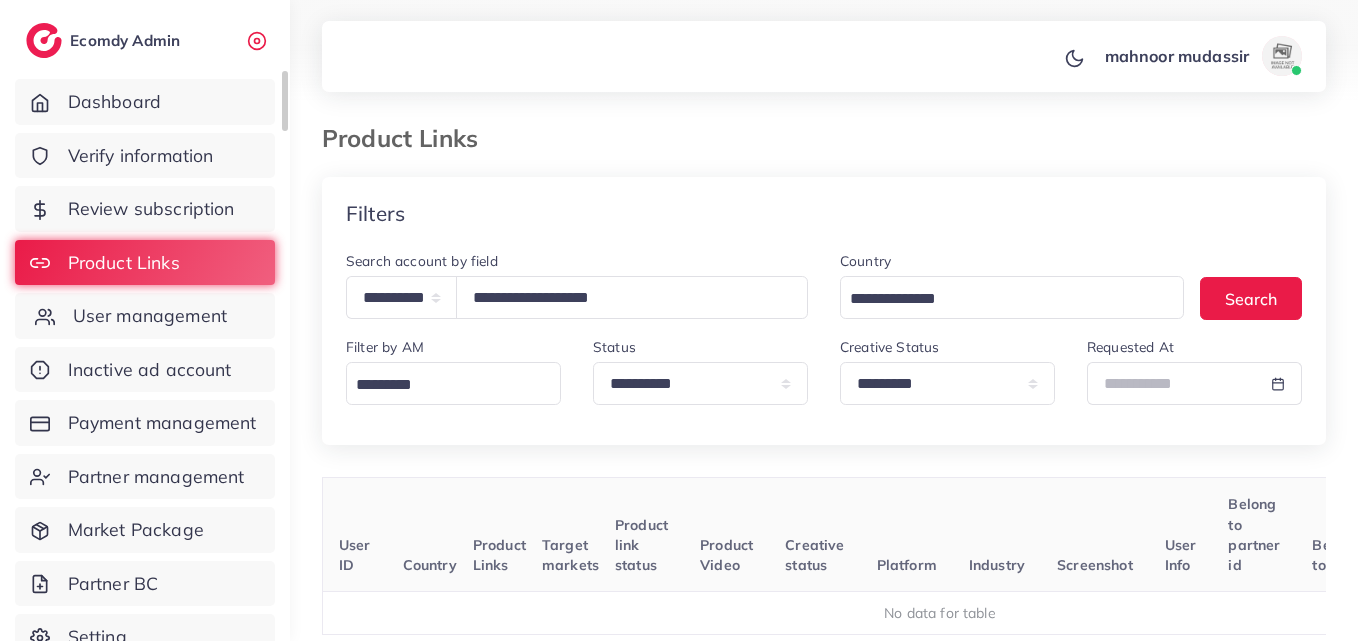 click on "User management" at bounding box center (150, 316) 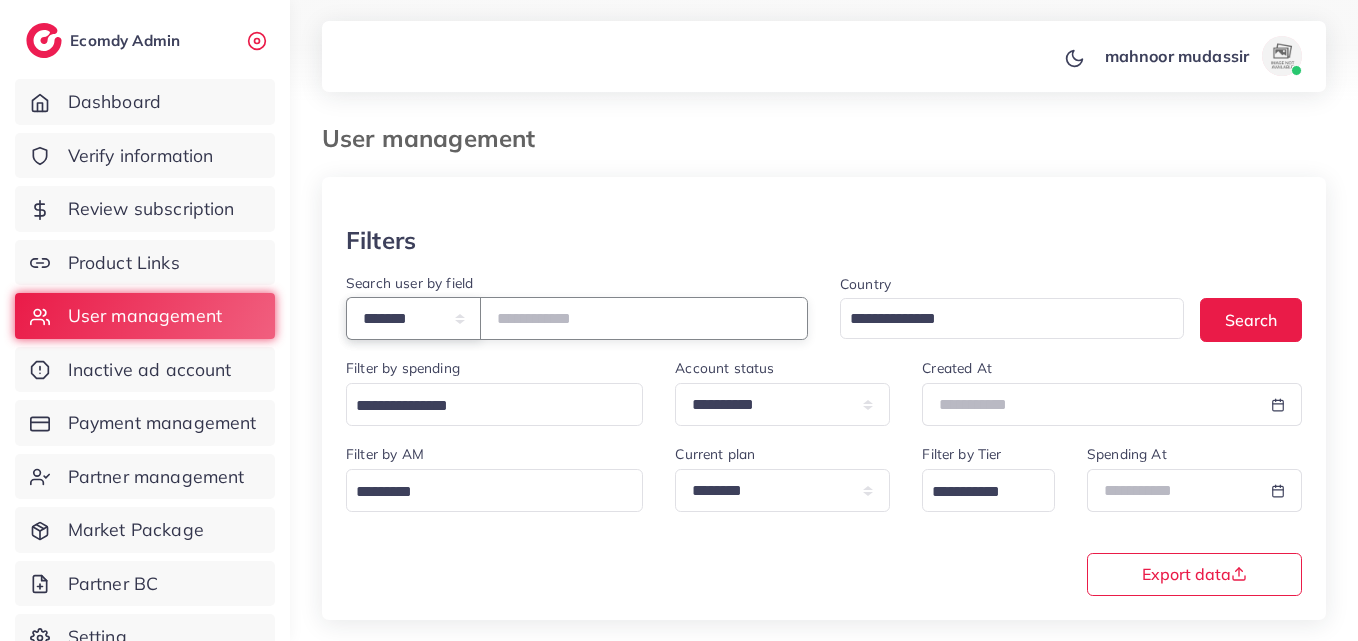click on "**********" at bounding box center [413, 318] 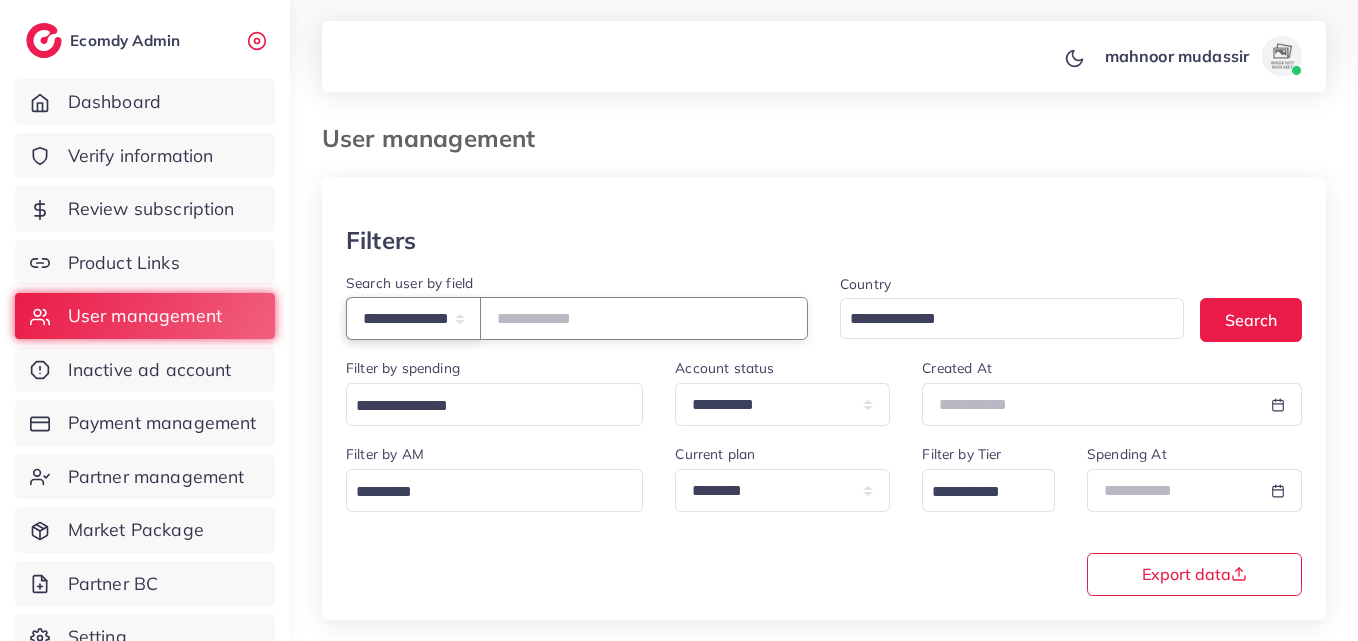 click on "**********" at bounding box center (413, 318) 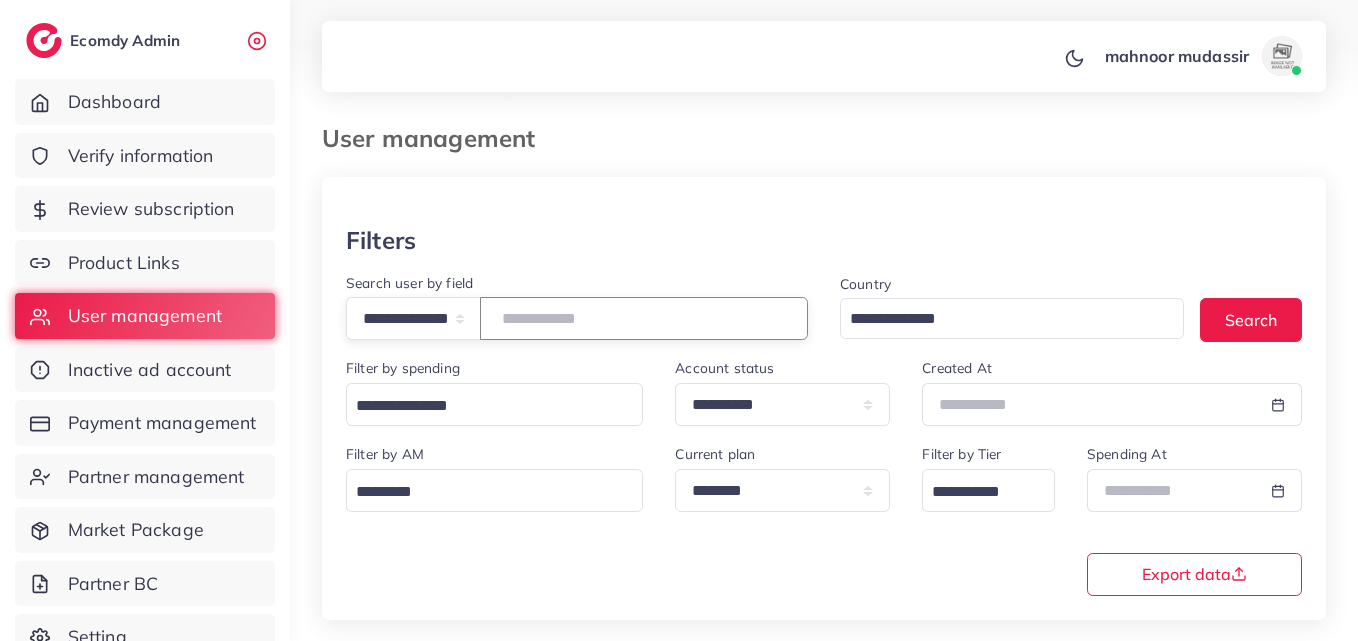 click at bounding box center [644, 318] 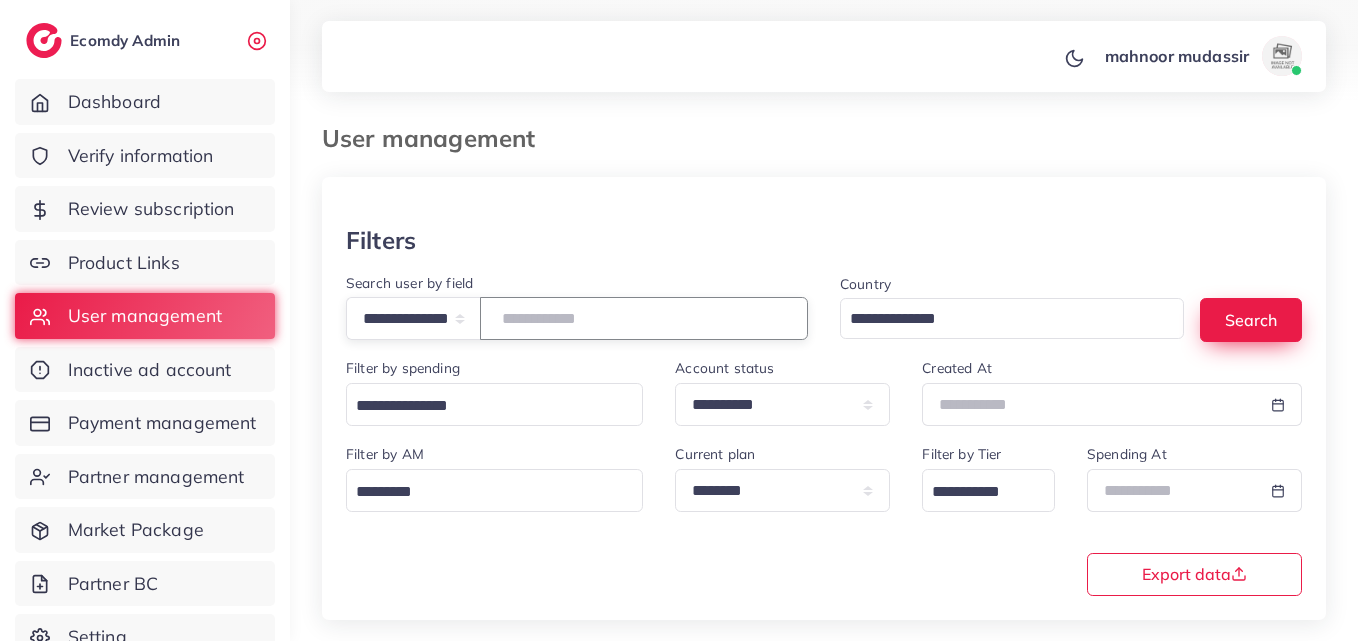 type on "**********" 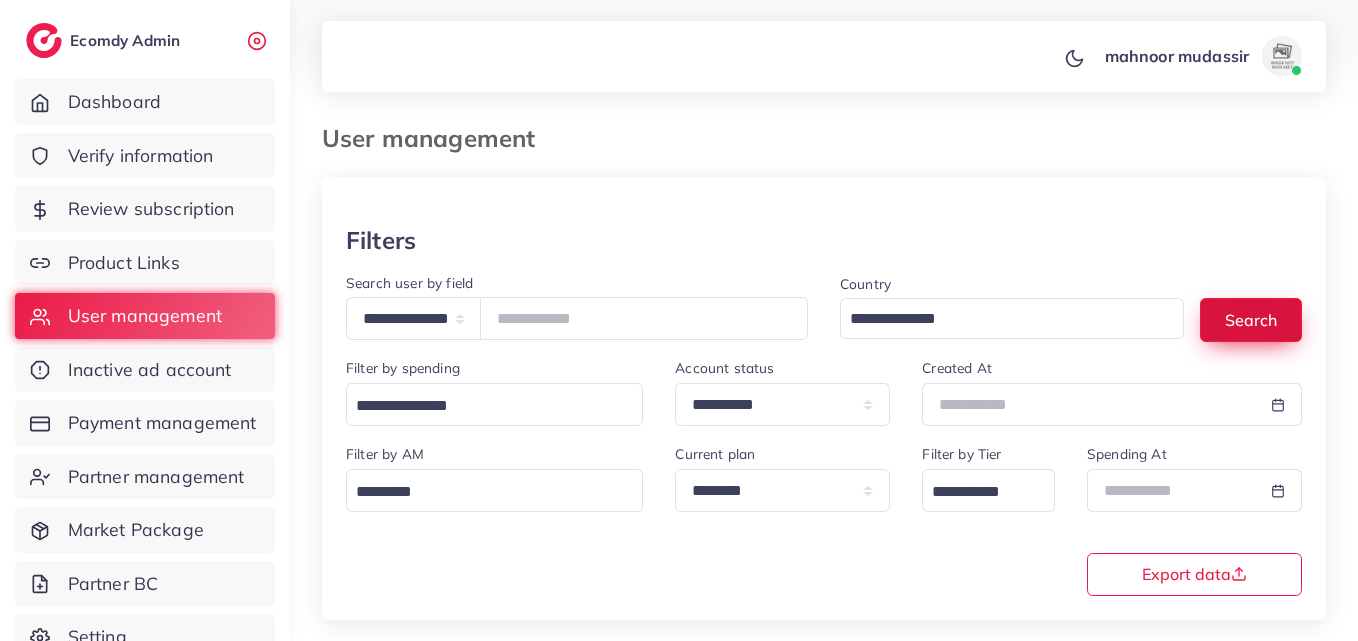 click on "Search" at bounding box center (1251, 319) 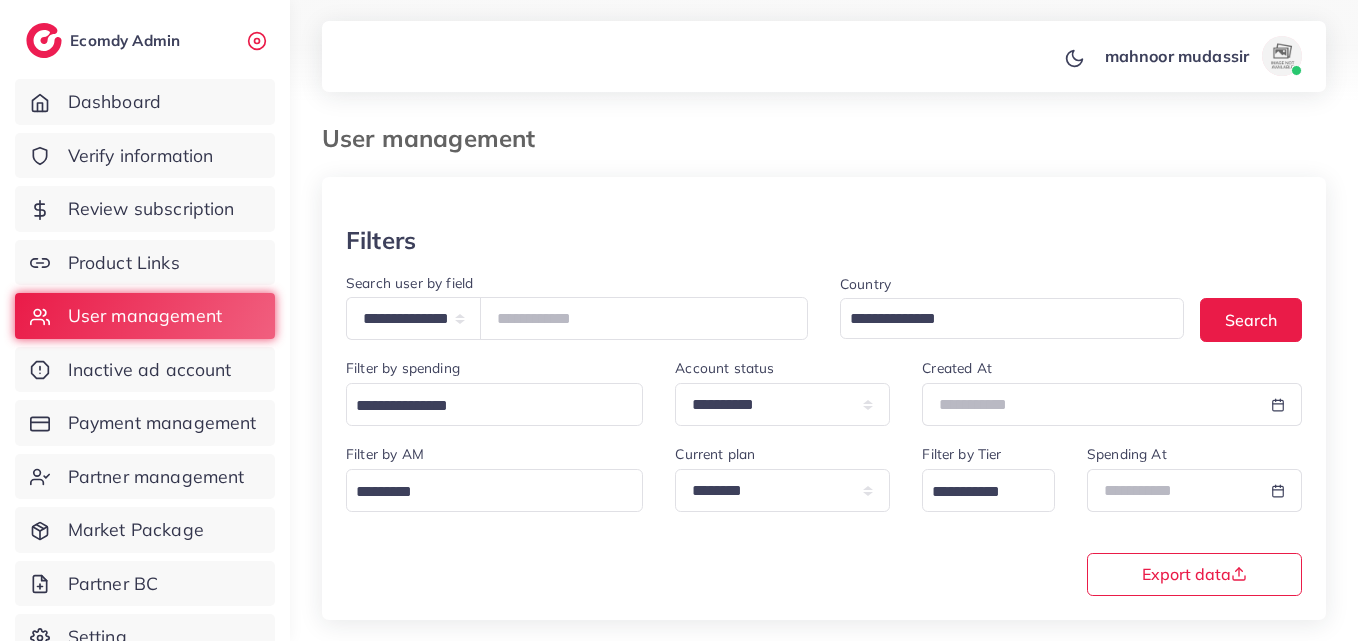 click at bounding box center (824, 201) 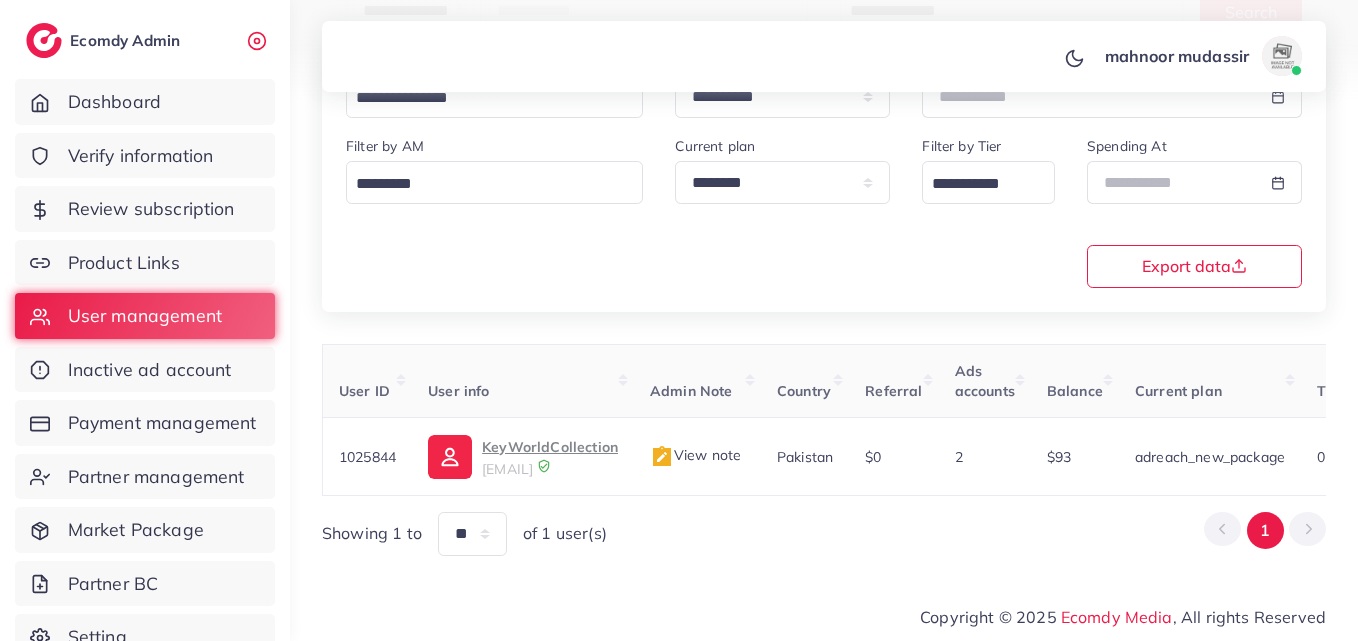 scroll, scrollTop: 319, scrollLeft: 0, axis: vertical 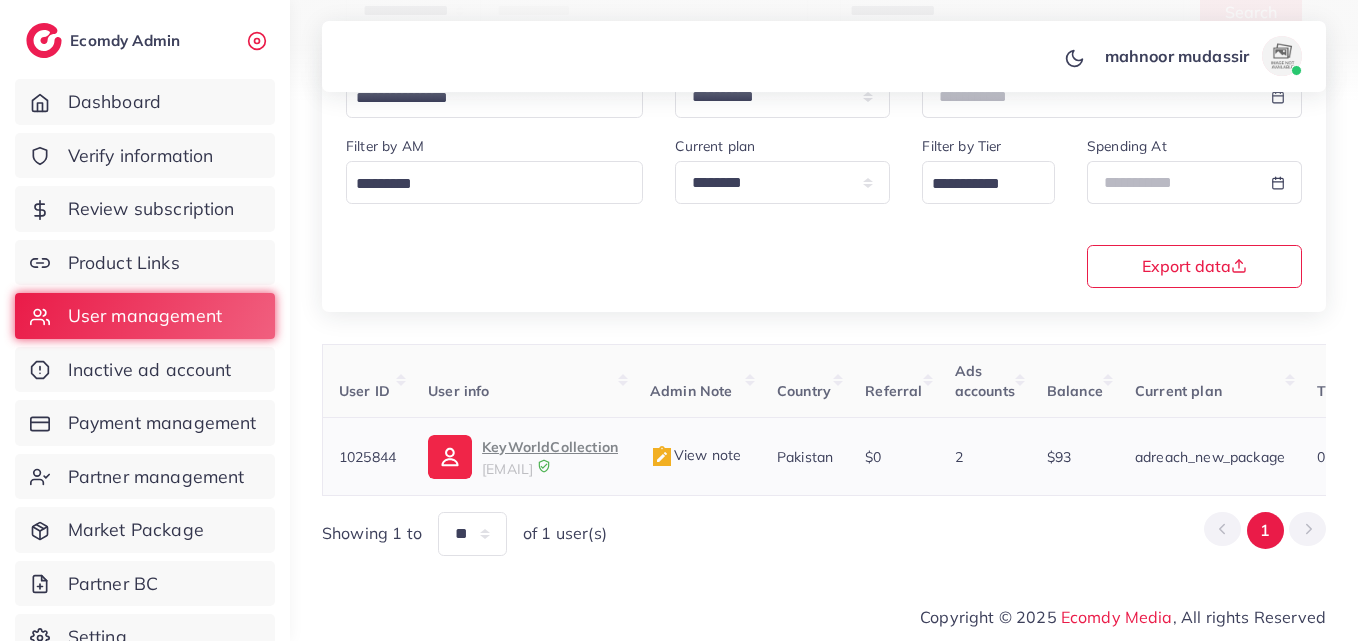 click on "KeyWorldCollection" at bounding box center [550, 447] 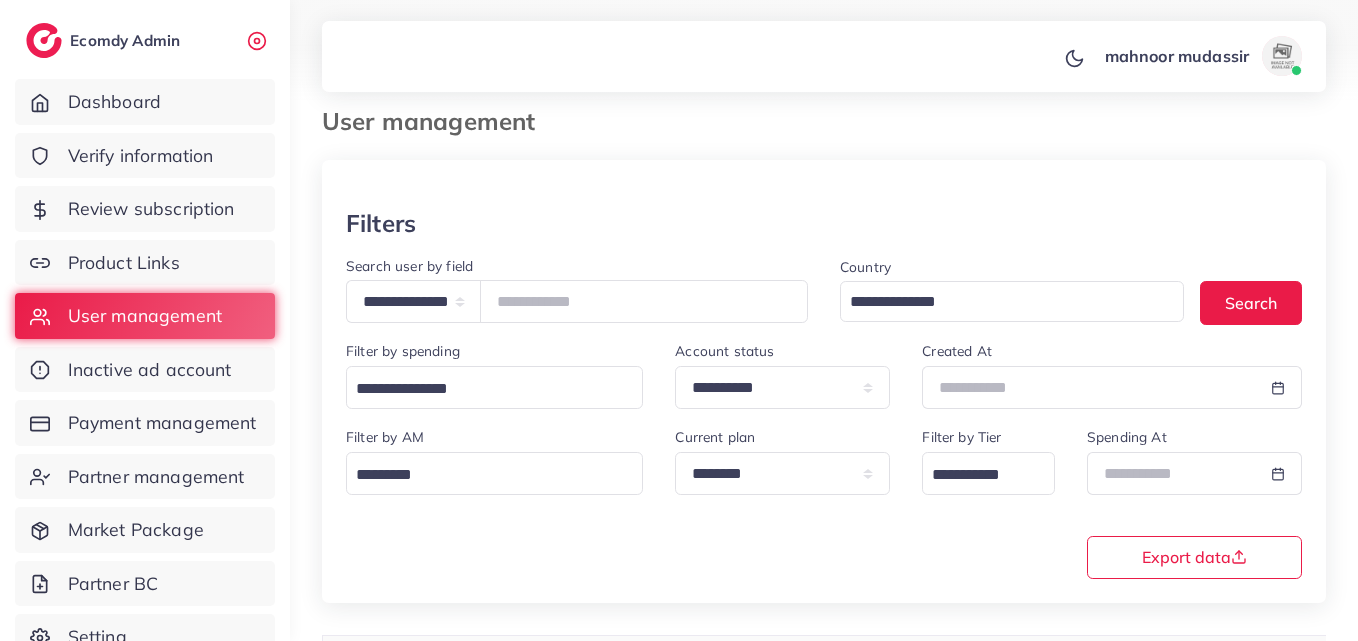 scroll, scrollTop: 0, scrollLeft: 0, axis: both 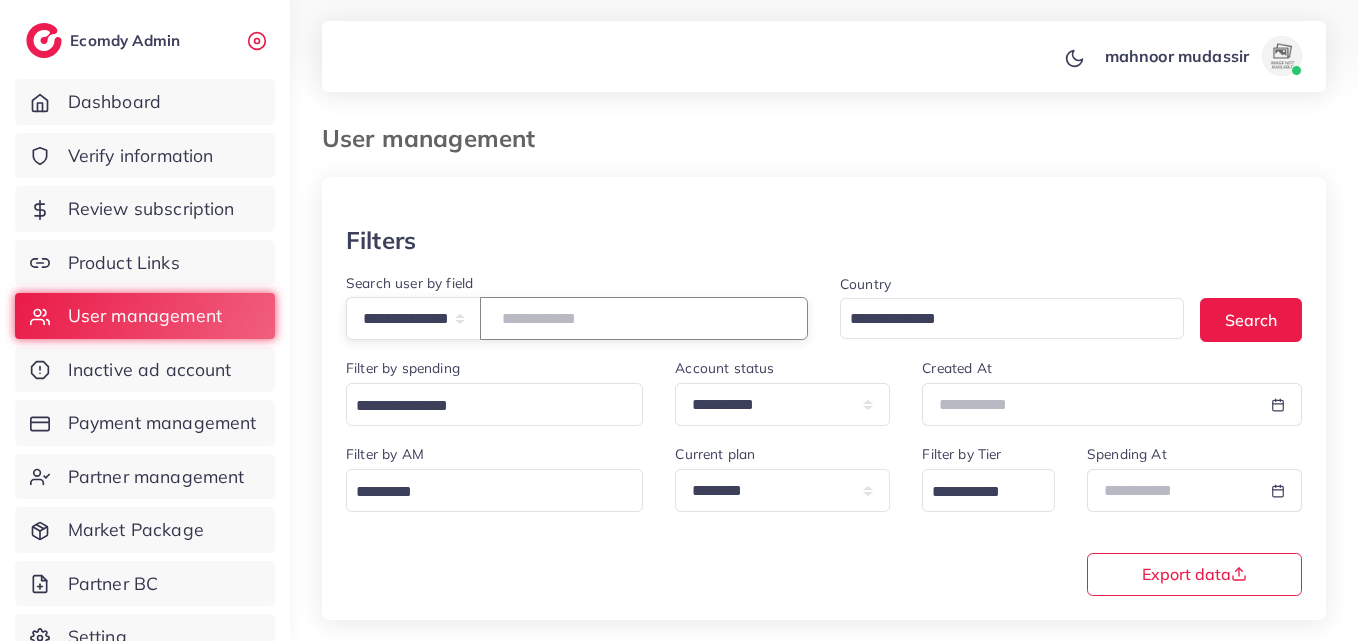 click on "**********" at bounding box center (644, 318) 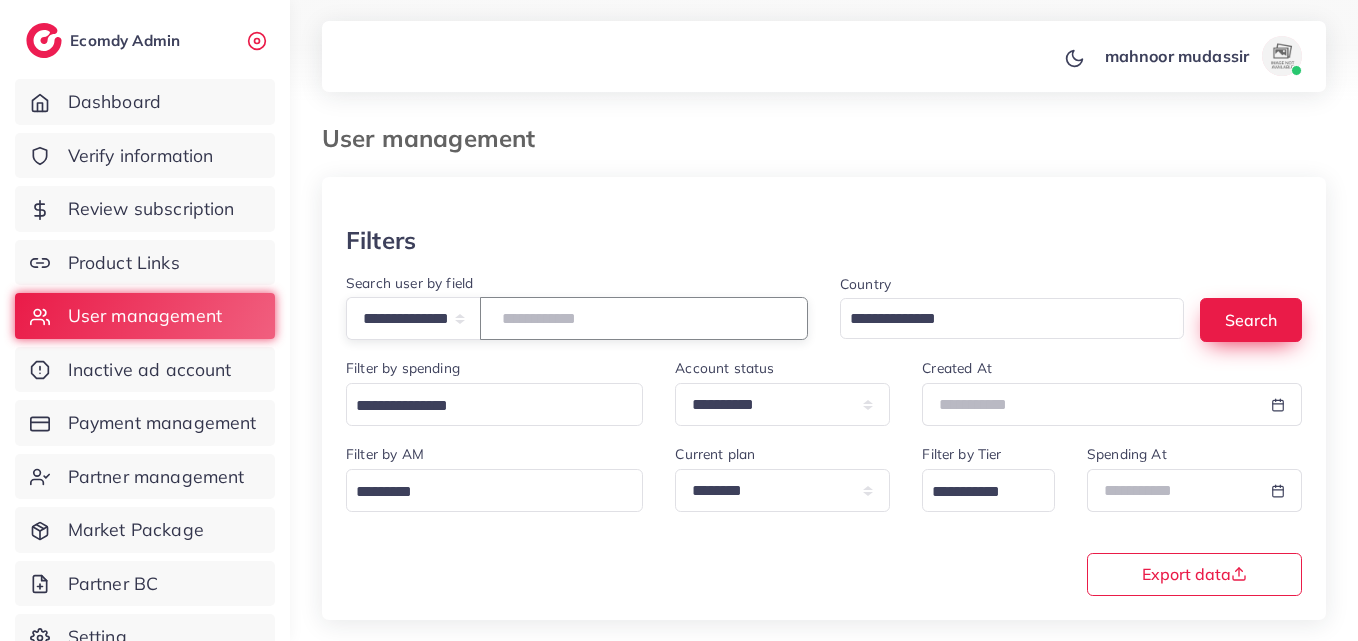 type on "**********" 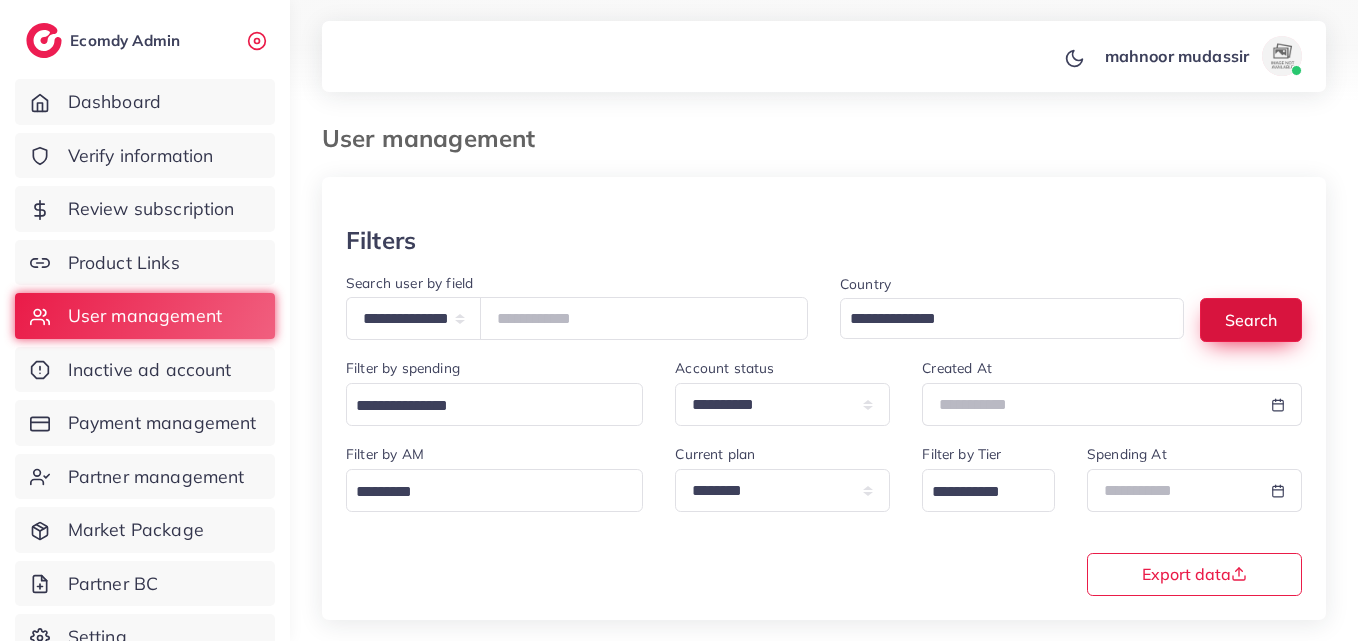 click on "Search" at bounding box center [1251, 319] 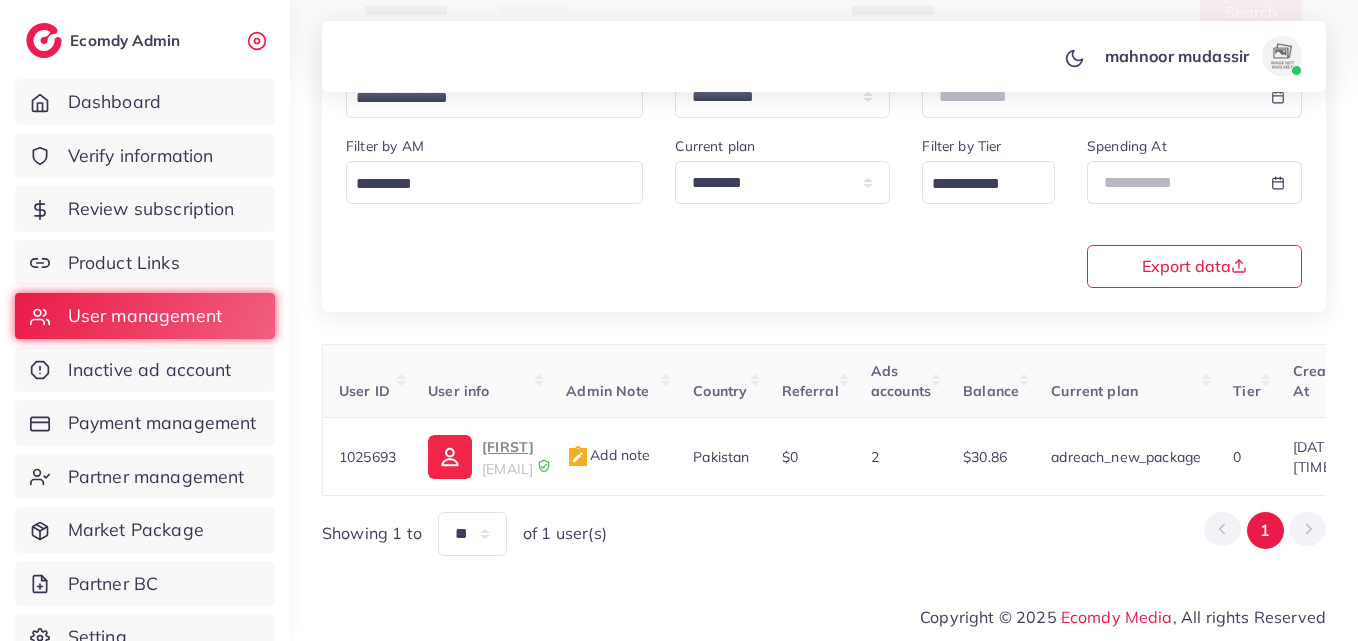 scroll, scrollTop: 319, scrollLeft: 0, axis: vertical 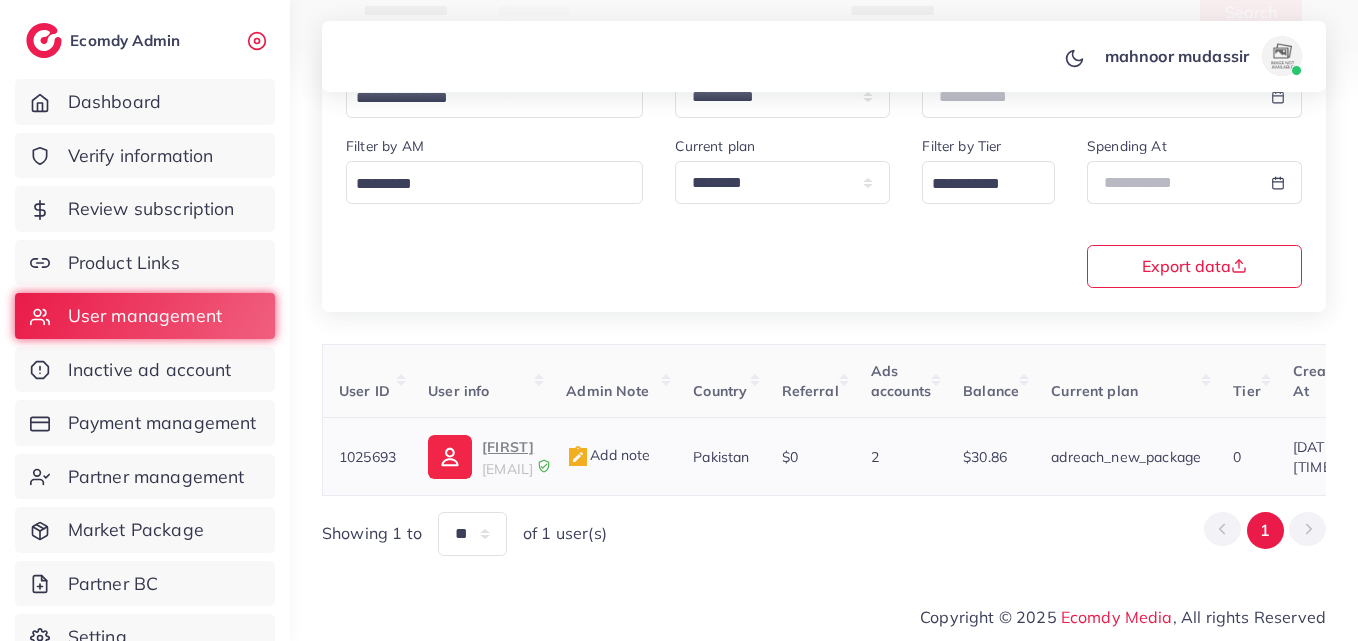 click on "charlieolson81@gmail.com" at bounding box center [507, 469] 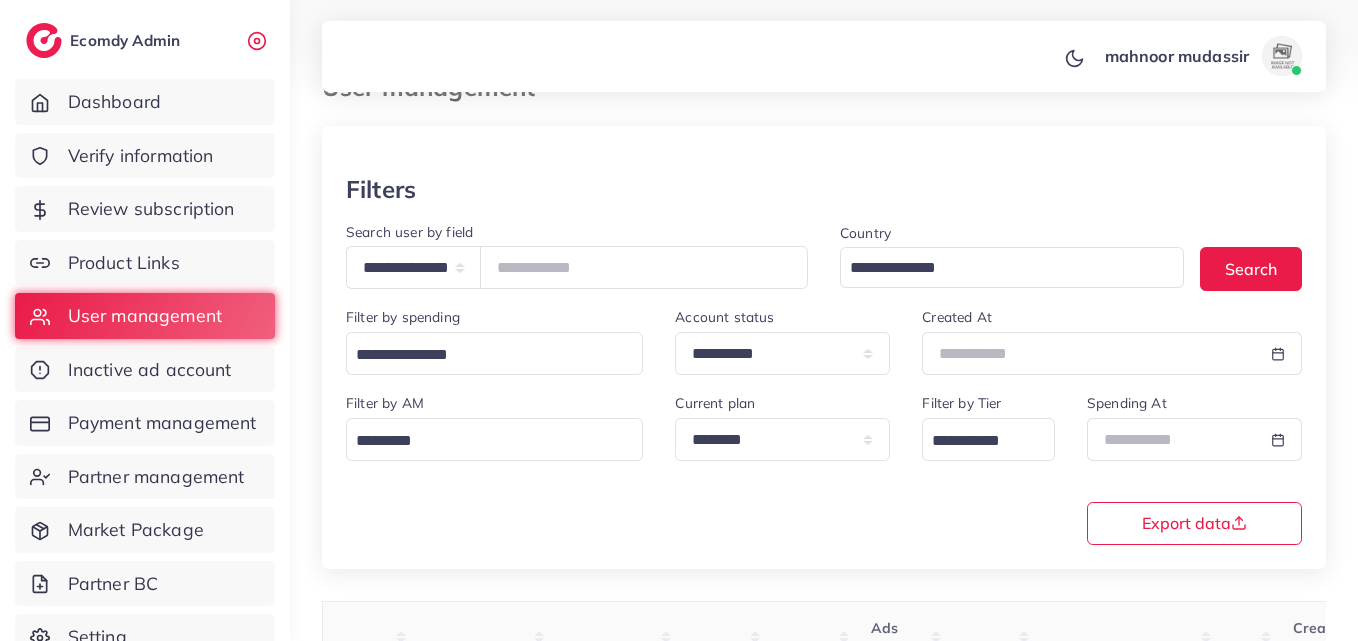 scroll, scrollTop: 0, scrollLeft: 0, axis: both 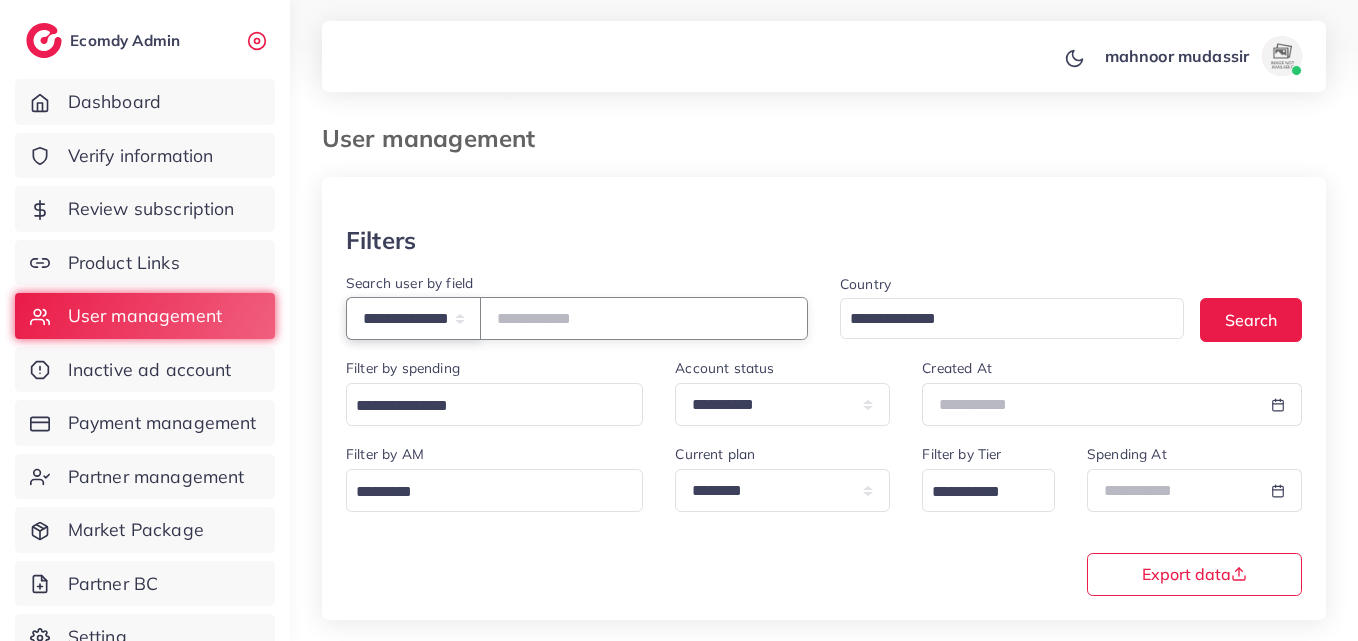 click on "**********" at bounding box center (413, 318) 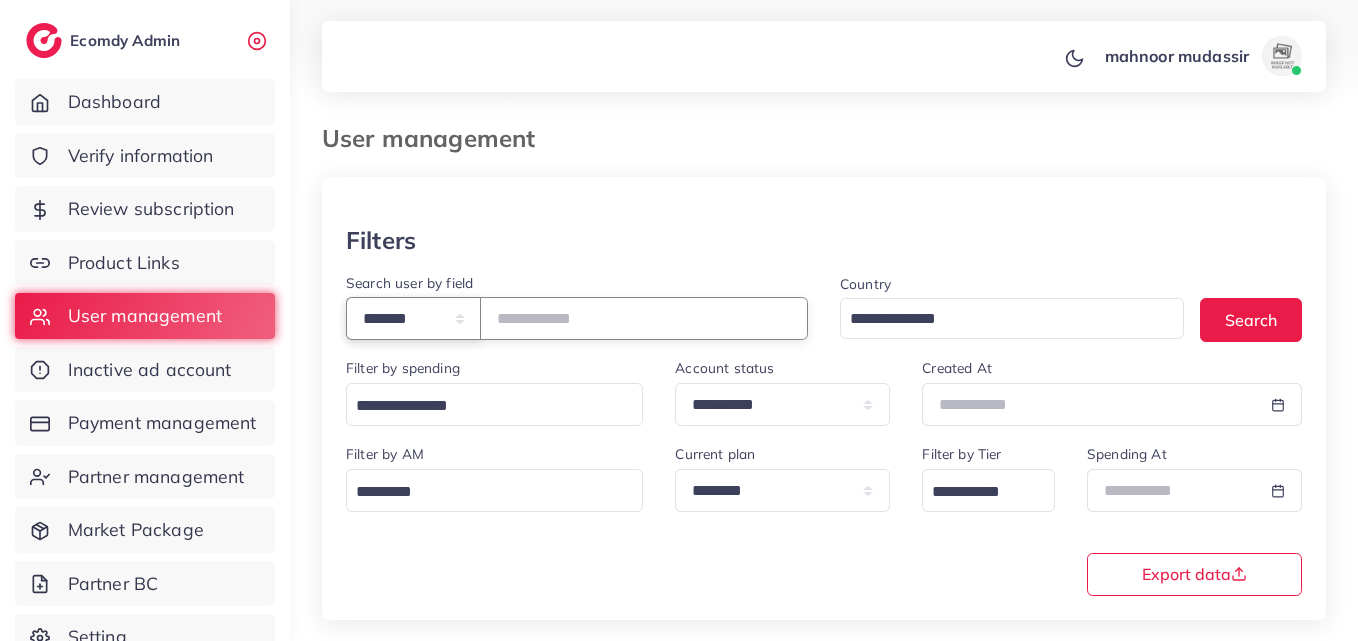 click on "**********" at bounding box center [413, 318] 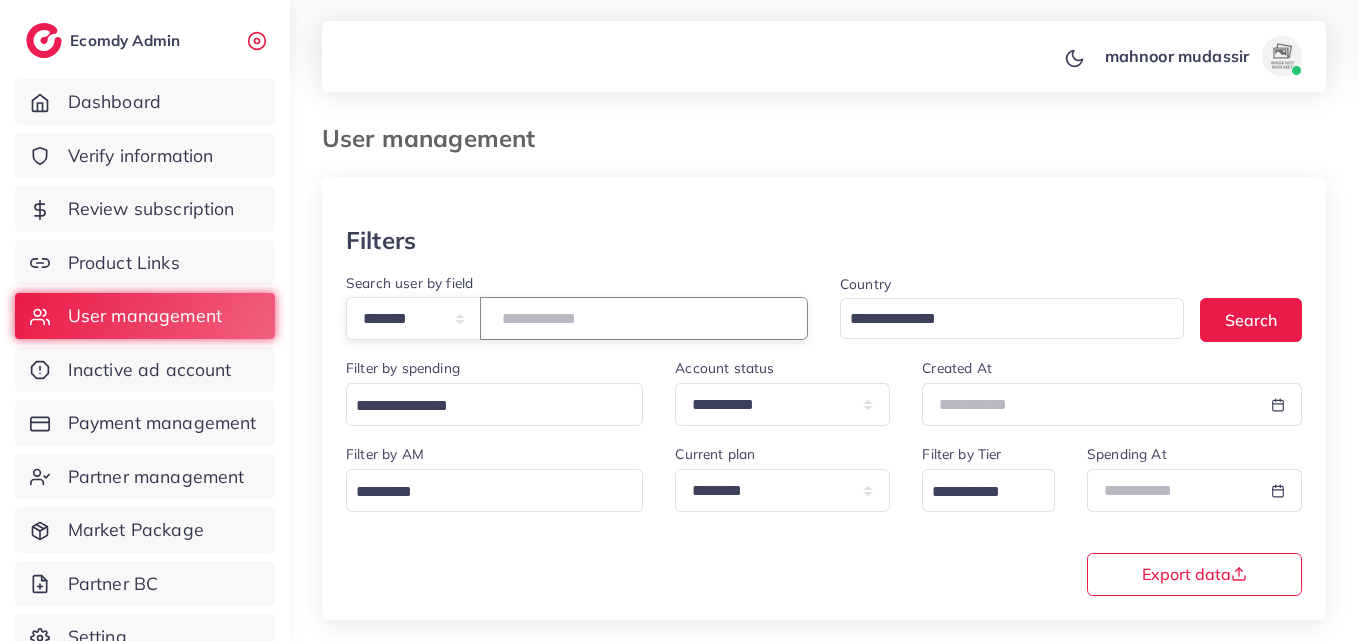 click at bounding box center (644, 318) 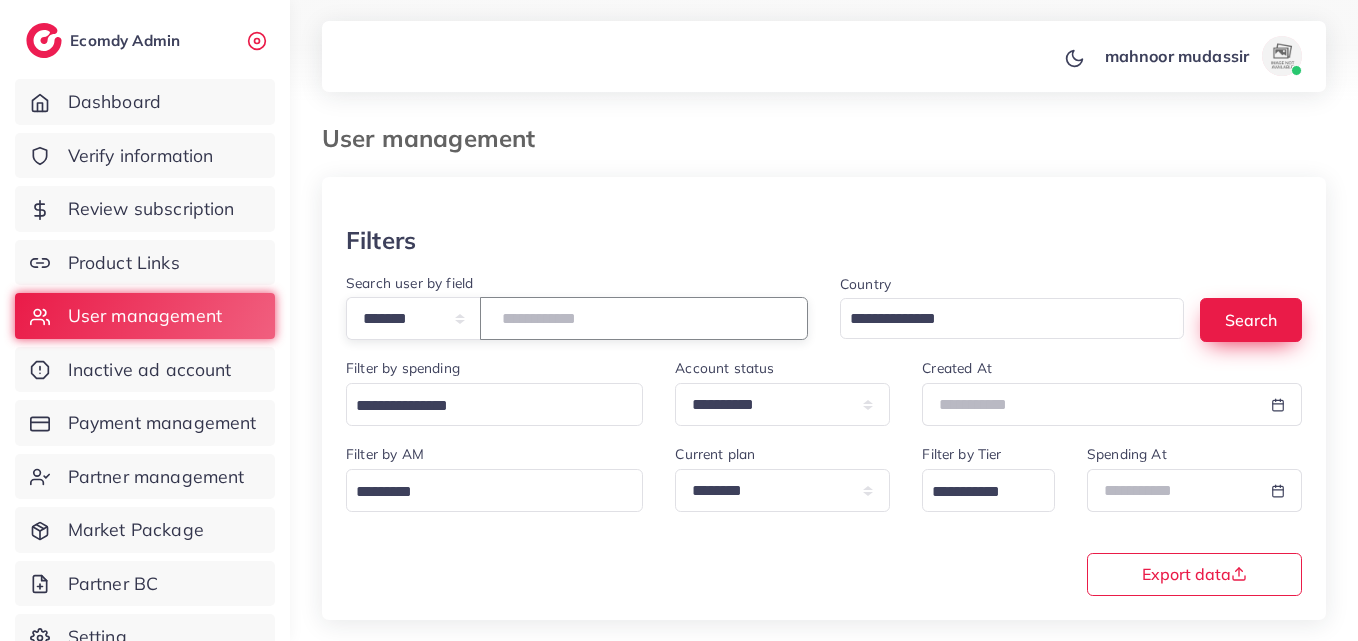 type on "*******" 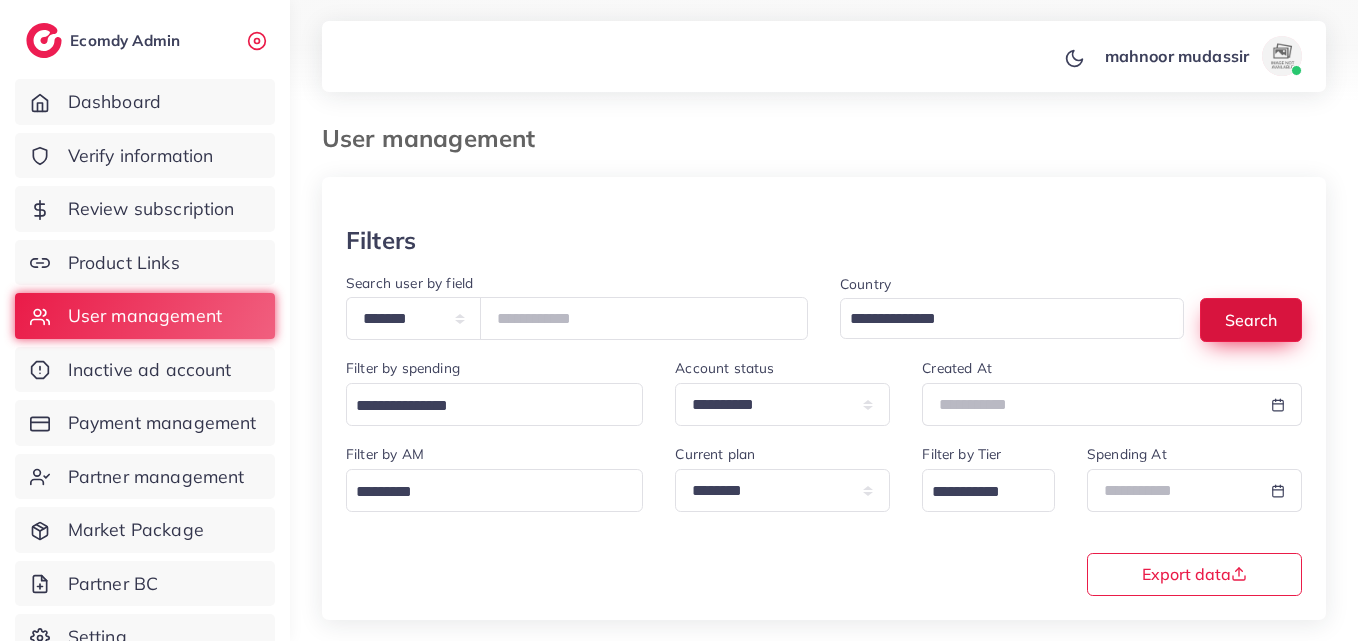 click on "Search" at bounding box center [1251, 319] 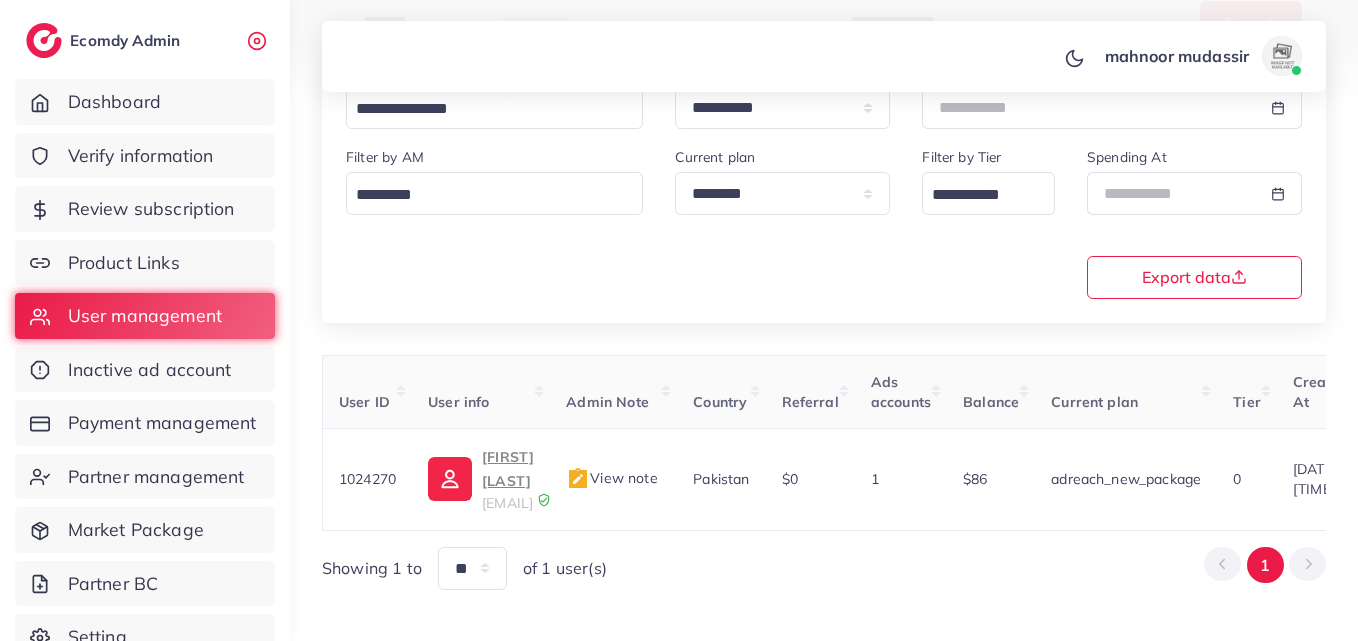 scroll, scrollTop: 319, scrollLeft: 0, axis: vertical 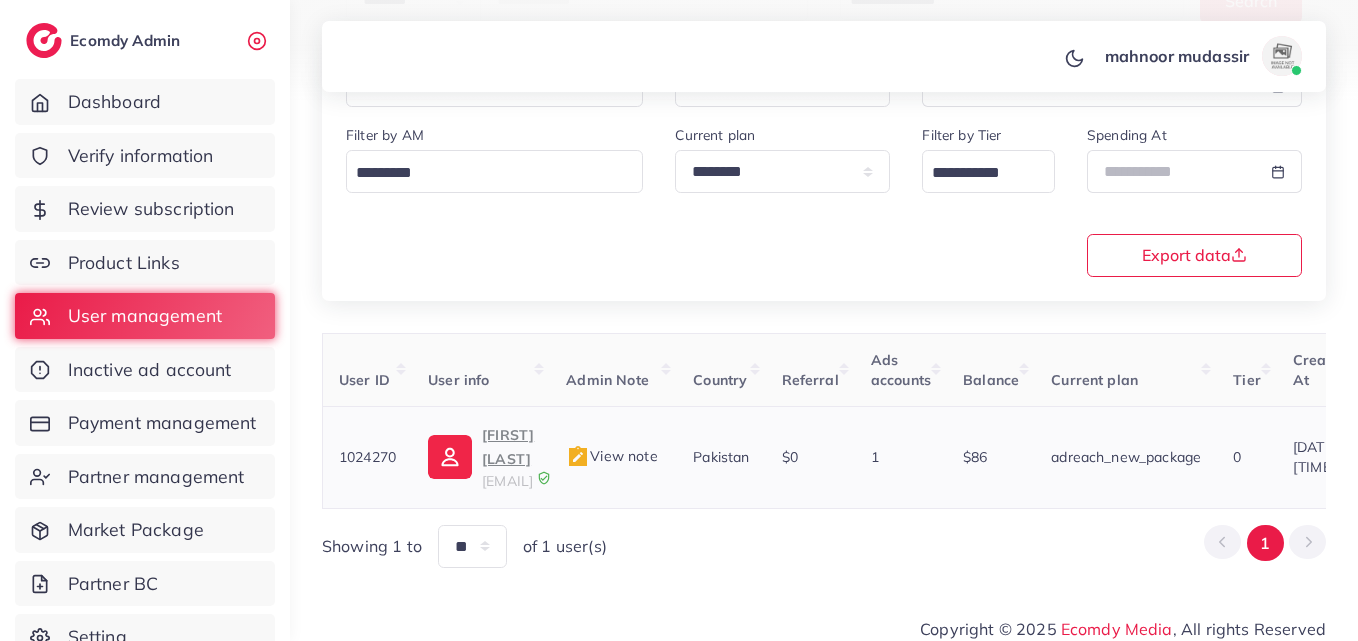 click on "Adeel Ahmed" at bounding box center (508, 447) 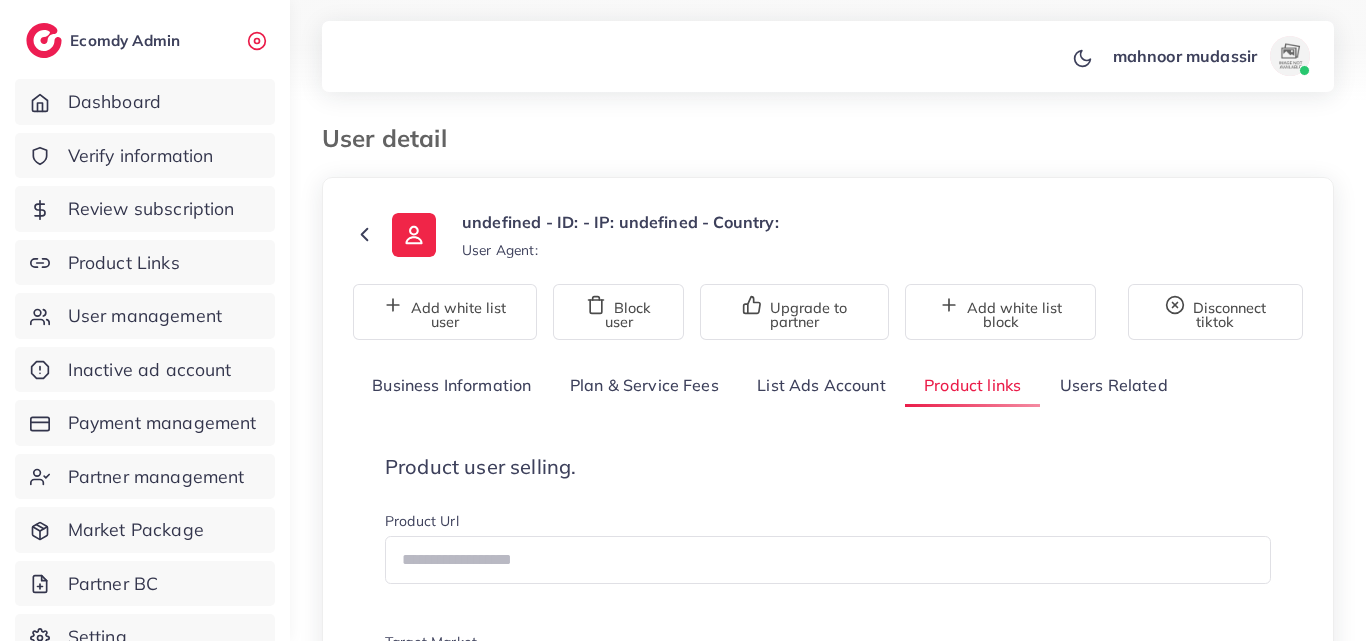 drag, startPoint x: 0, startPoint y: 0, endPoint x: 945, endPoint y: 134, distance: 954.45325 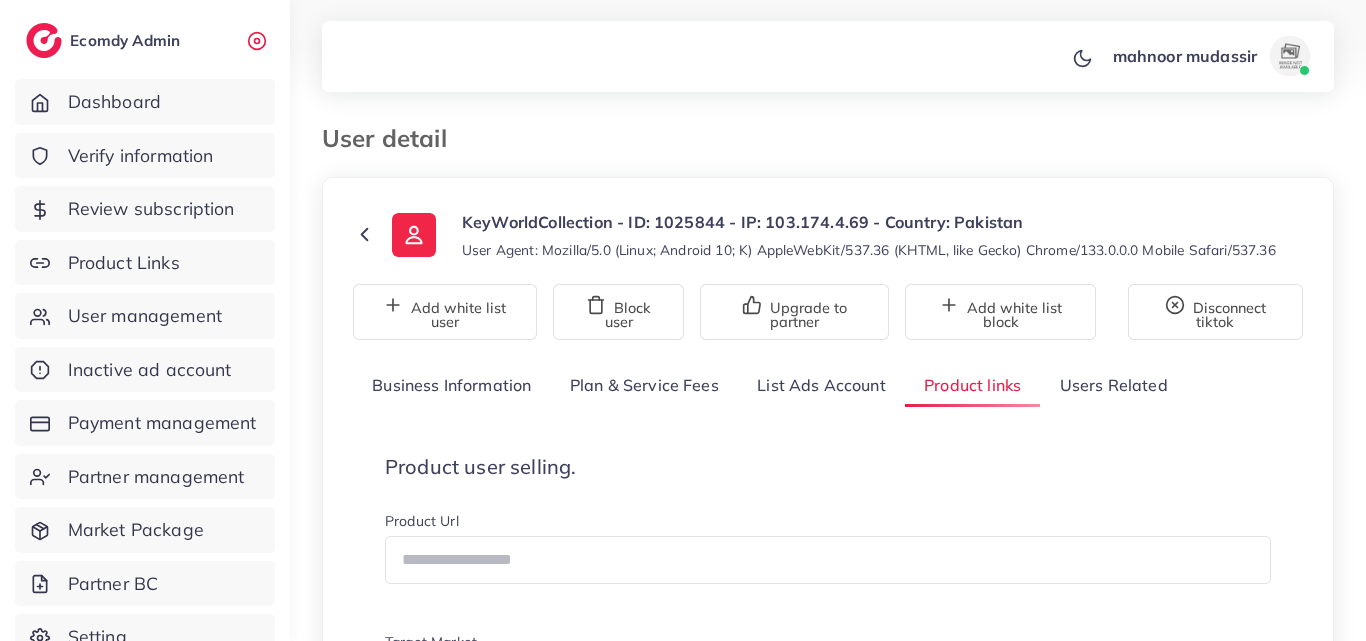click at bounding box center (768, 129) 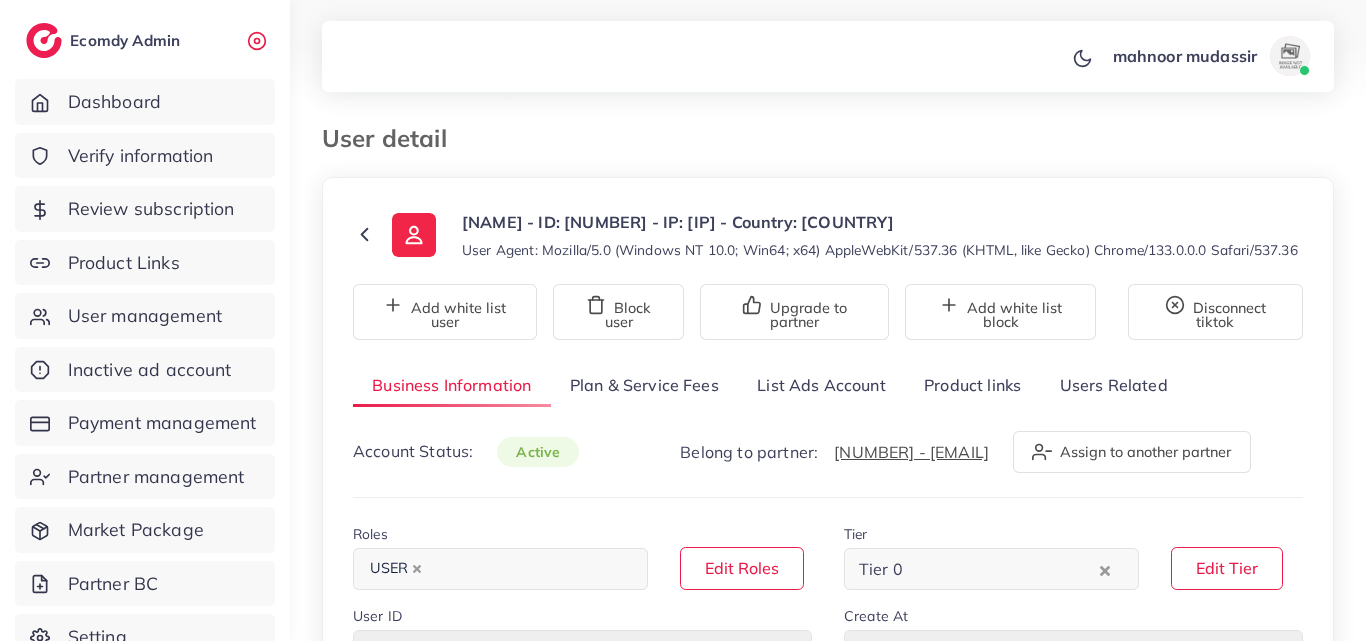 click on "Product links" at bounding box center [972, 385] 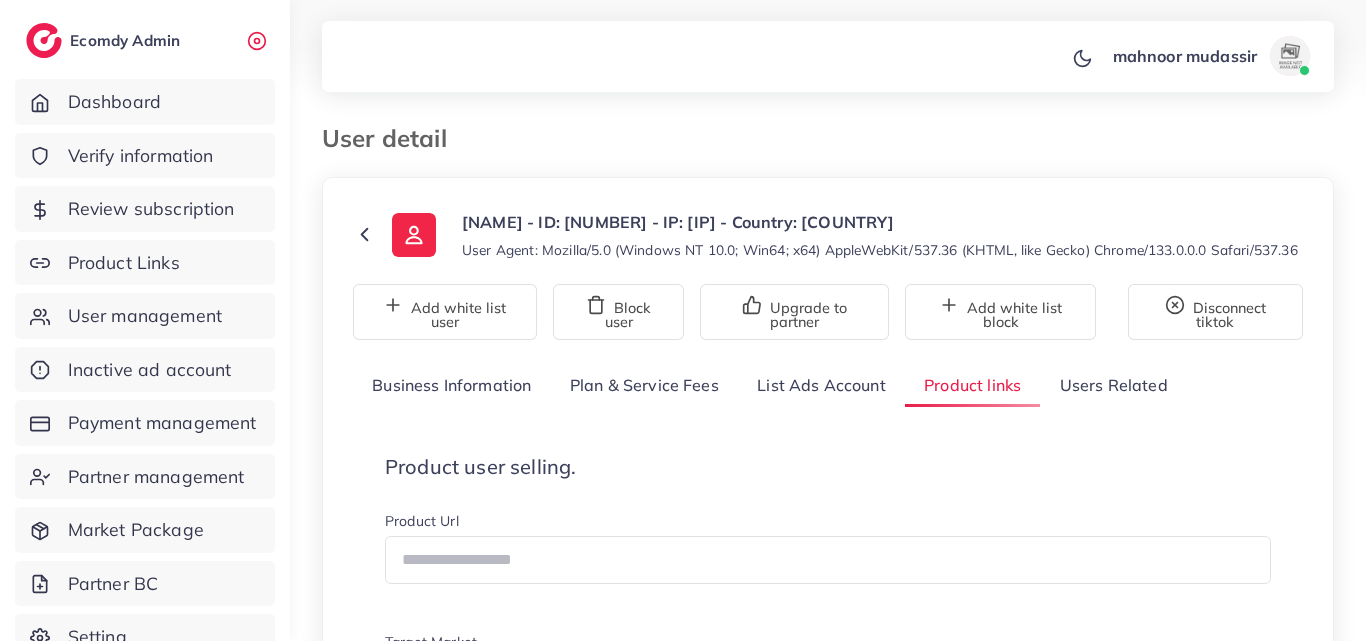 click at bounding box center [768, 129] 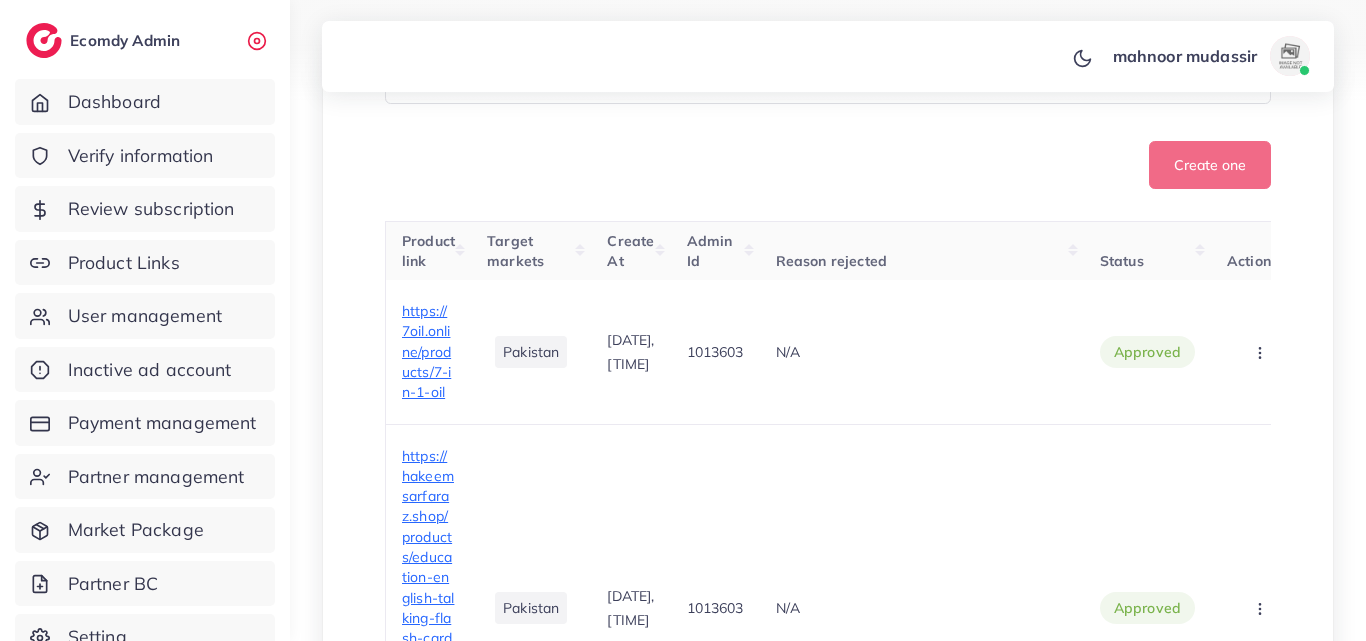 scroll, scrollTop: 600, scrollLeft: 0, axis: vertical 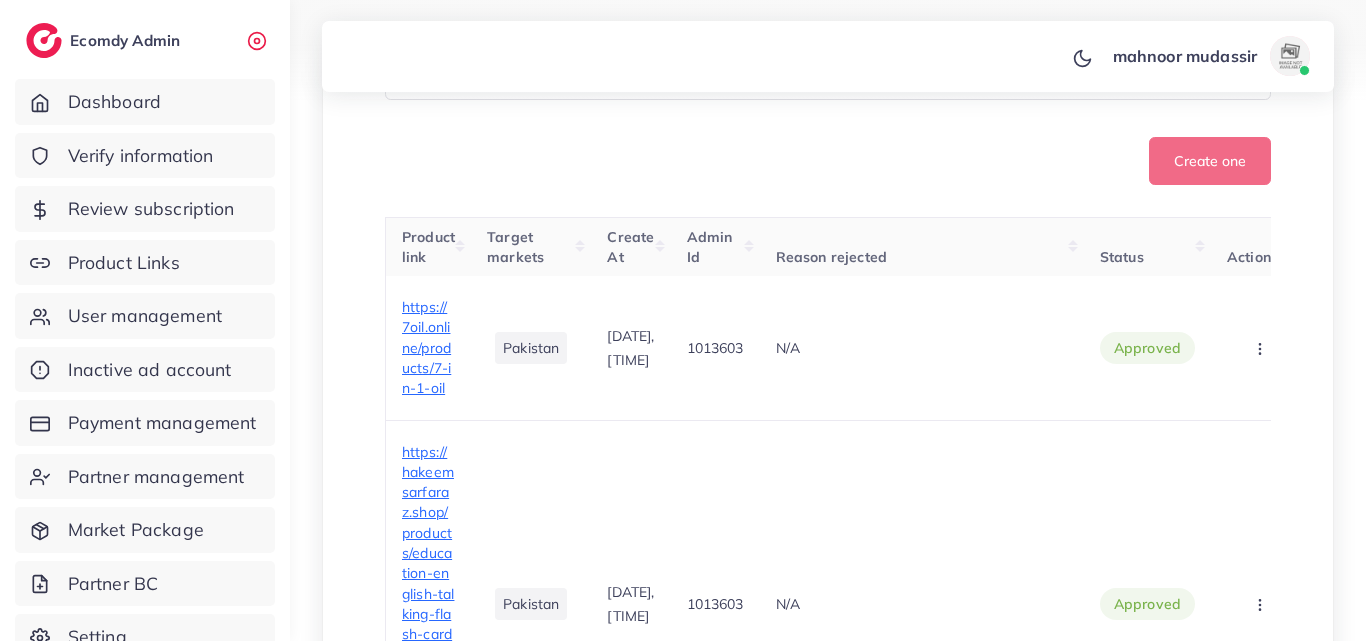 click on "[FIRST] [LAST] Profile Log out" at bounding box center (828, 57) 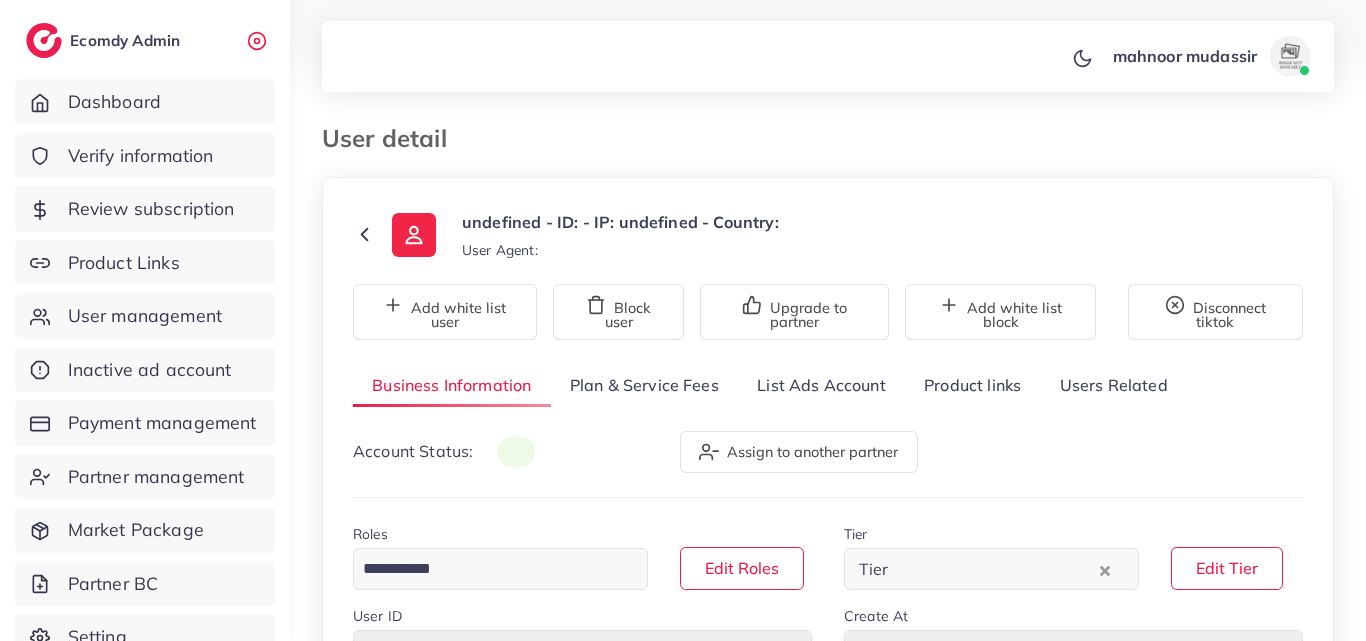 scroll, scrollTop: 0, scrollLeft: 0, axis: both 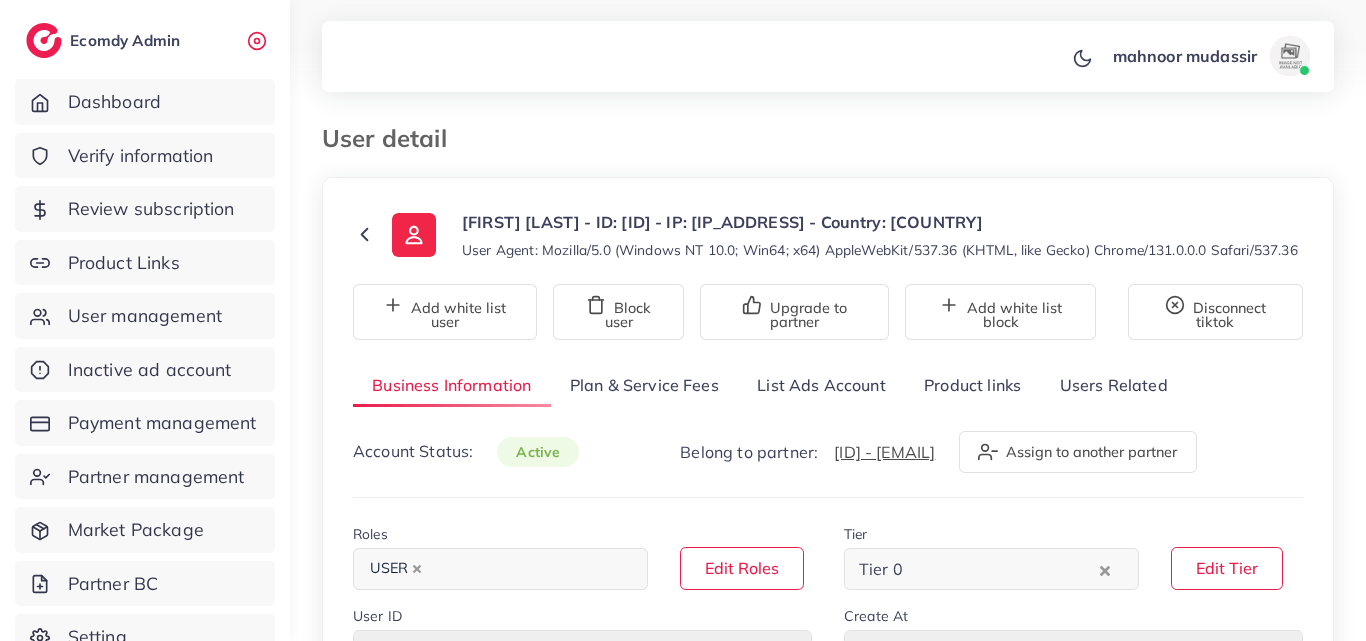 type on "*******" 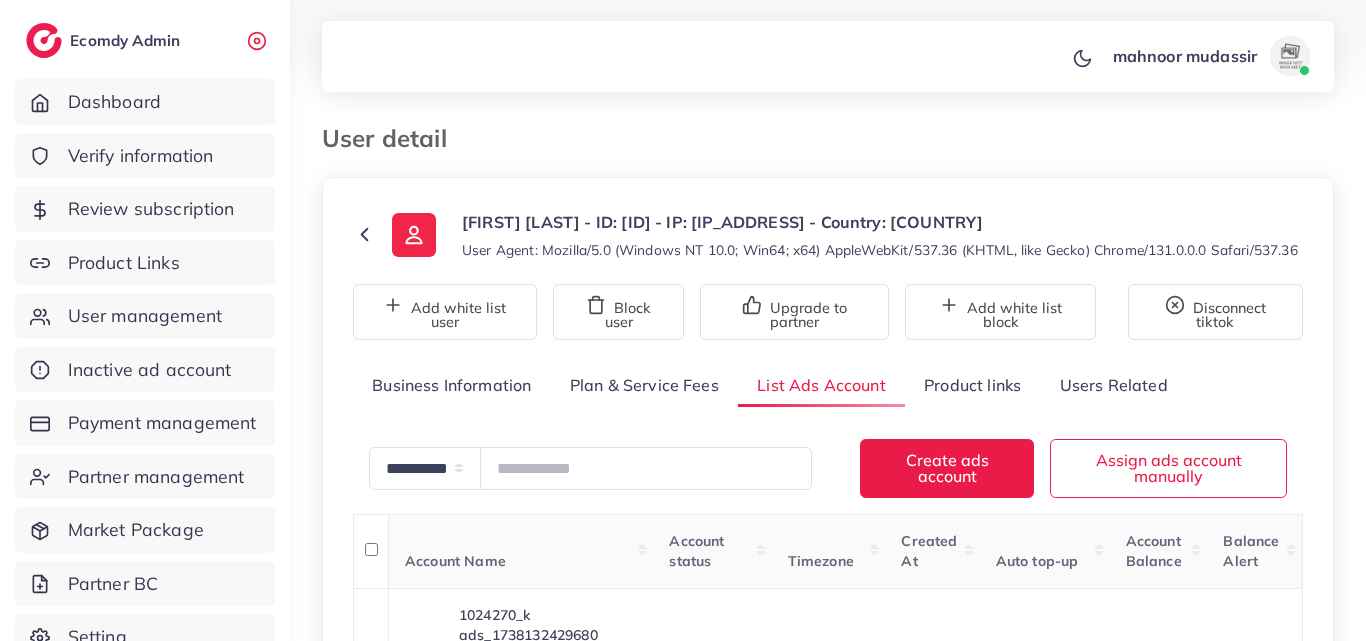 click on "Product links" at bounding box center [972, 385] 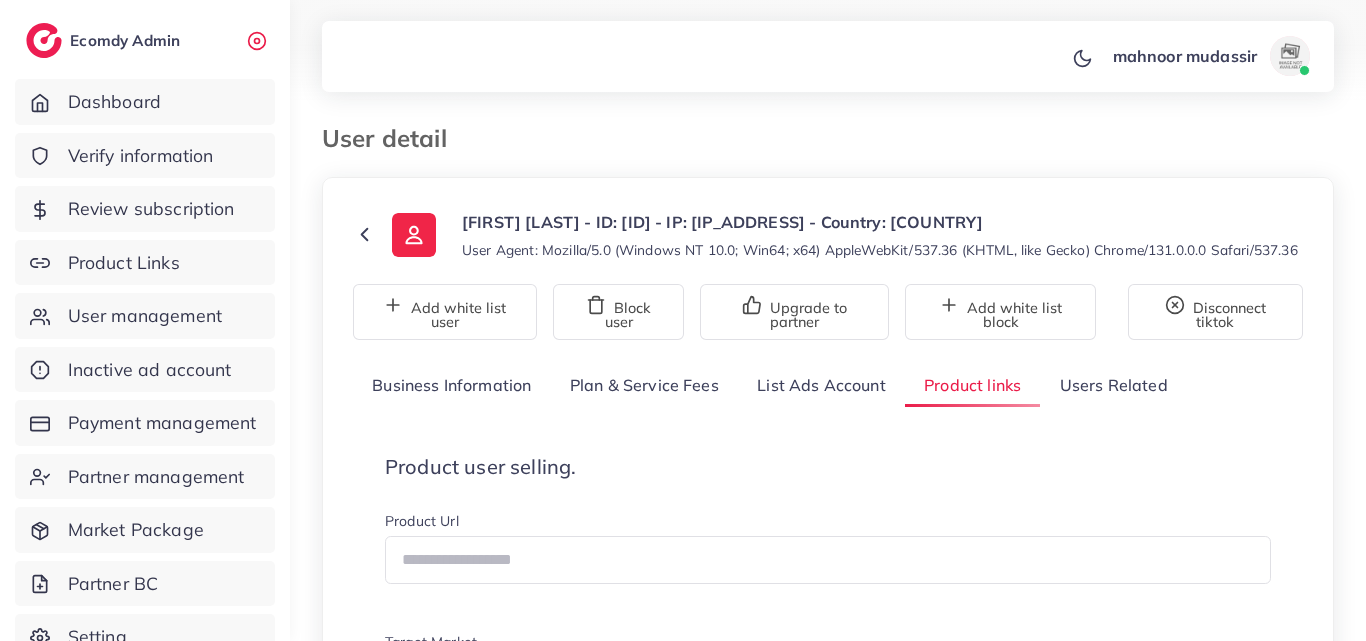 click on "**********" at bounding box center [828, 3612] 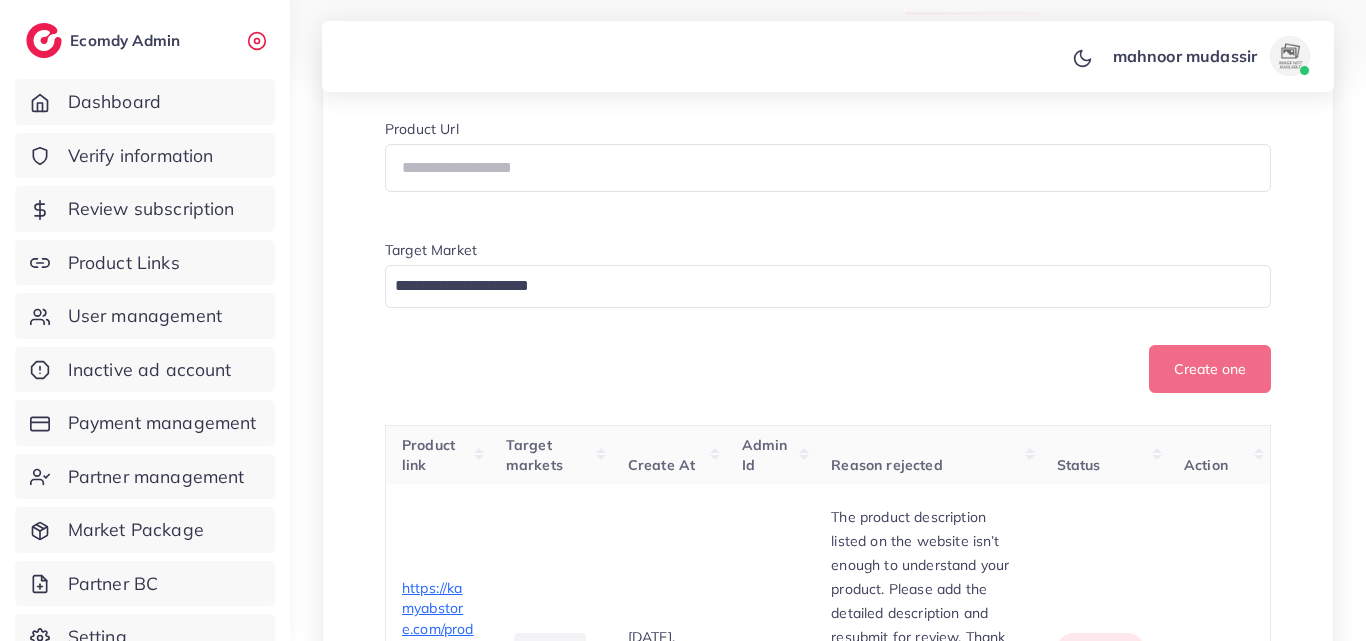 scroll, scrollTop: 400, scrollLeft: 0, axis: vertical 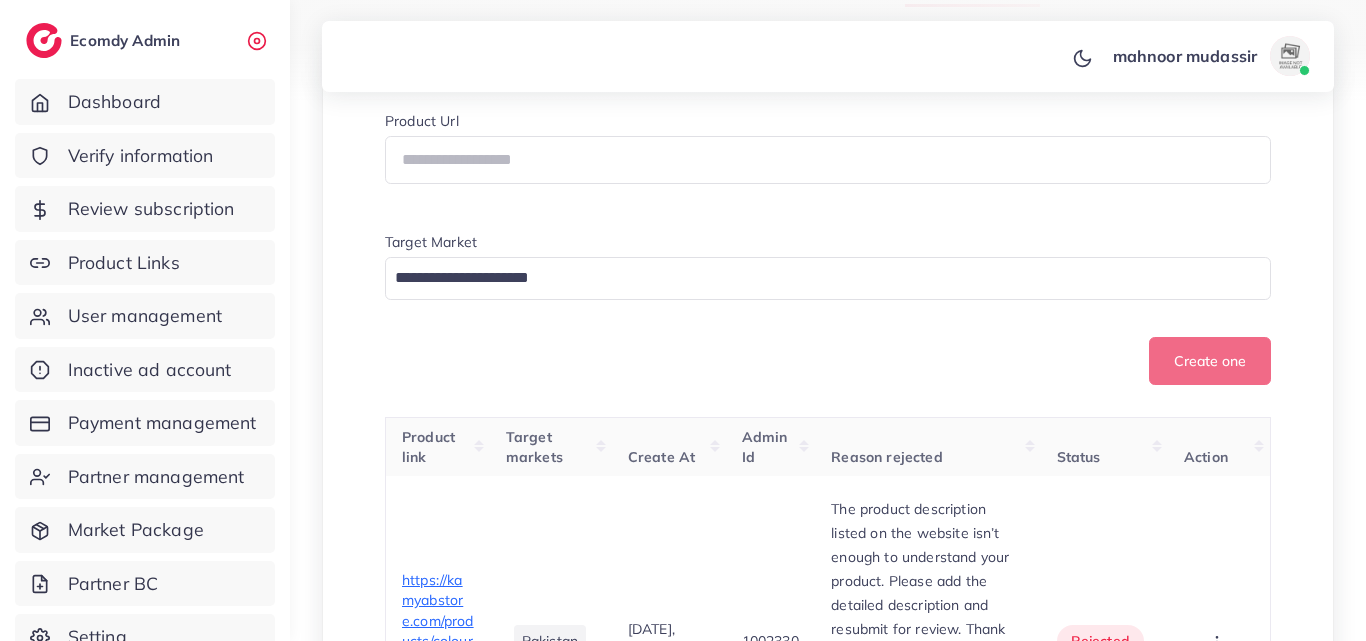 click on "[FIRST] [LAST] Profile Log out" at bounding box center (828, 57) 